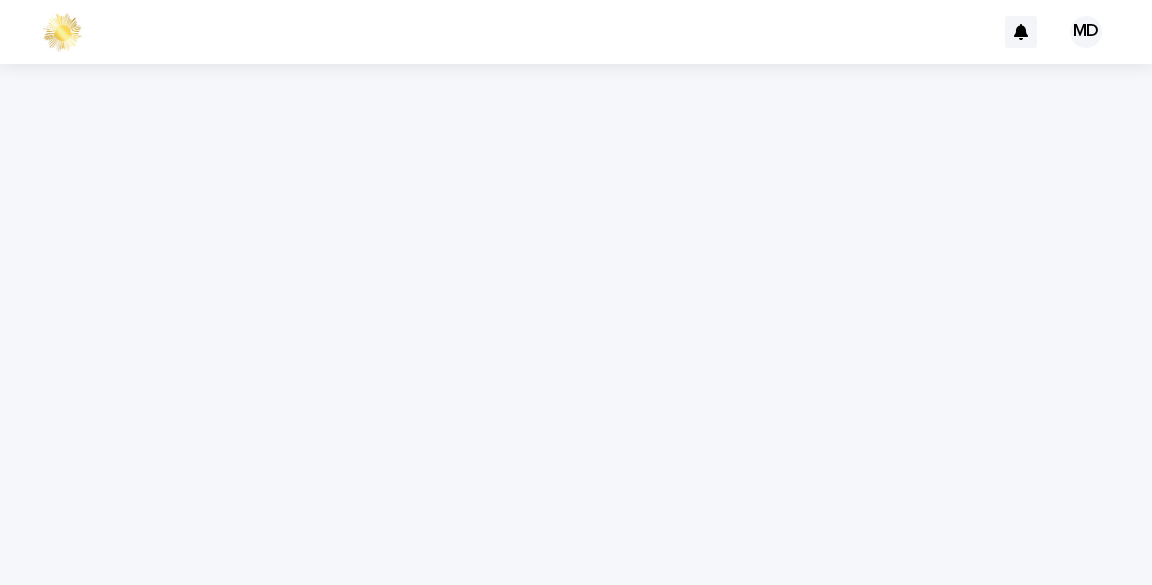 scroll, scrollTop: 0, scrollLeft: 0, axis: both 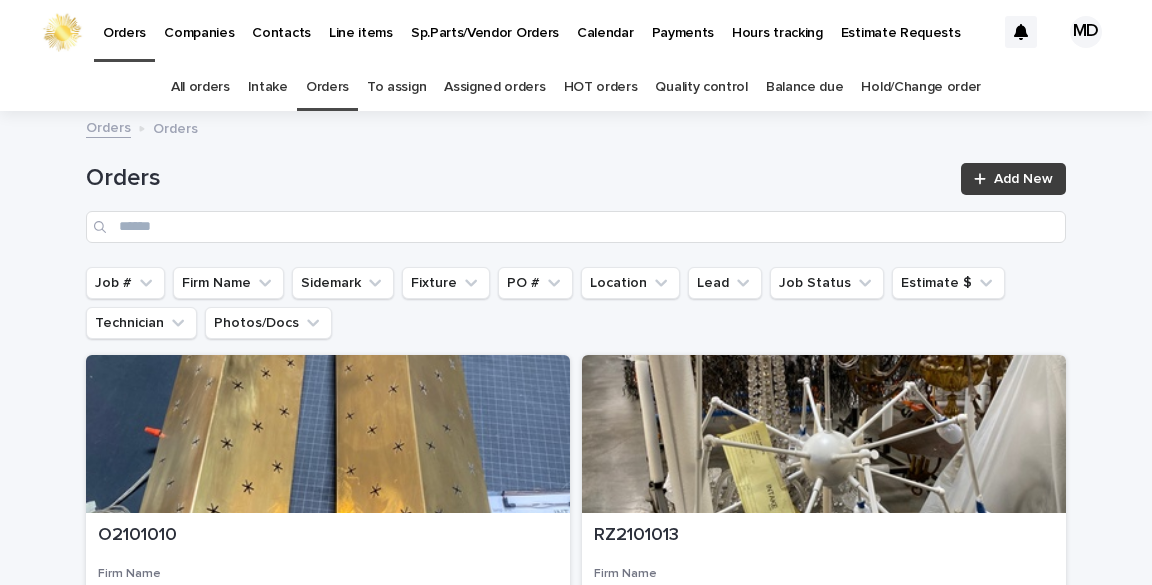 click on "Add New" at bounding box center [1023, 179] 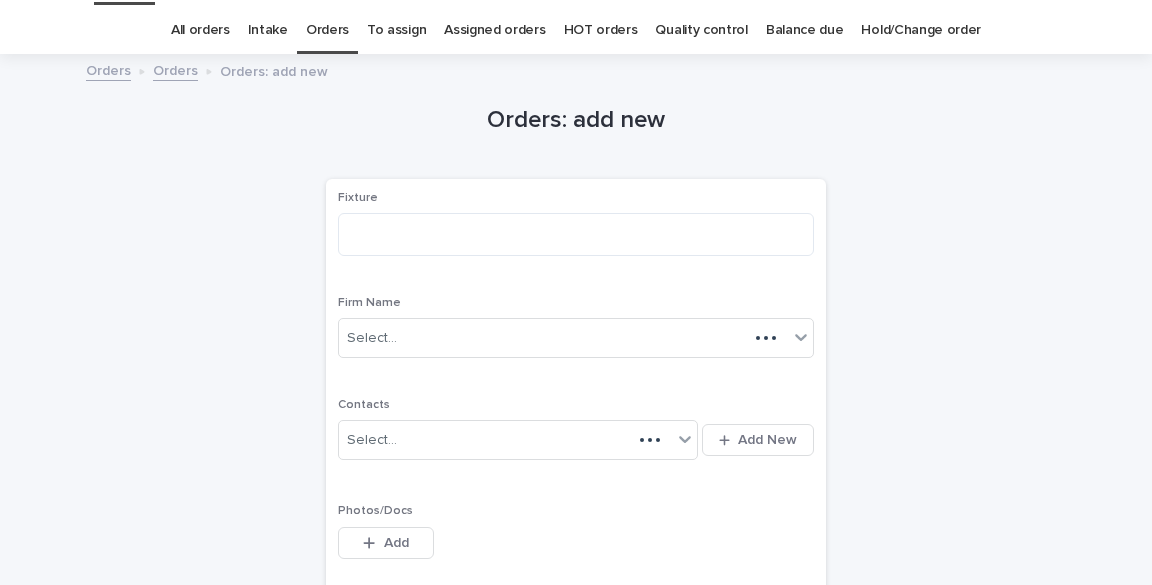 scroll, scrollTop: 64, scrollLeft: 0, axis: vertical 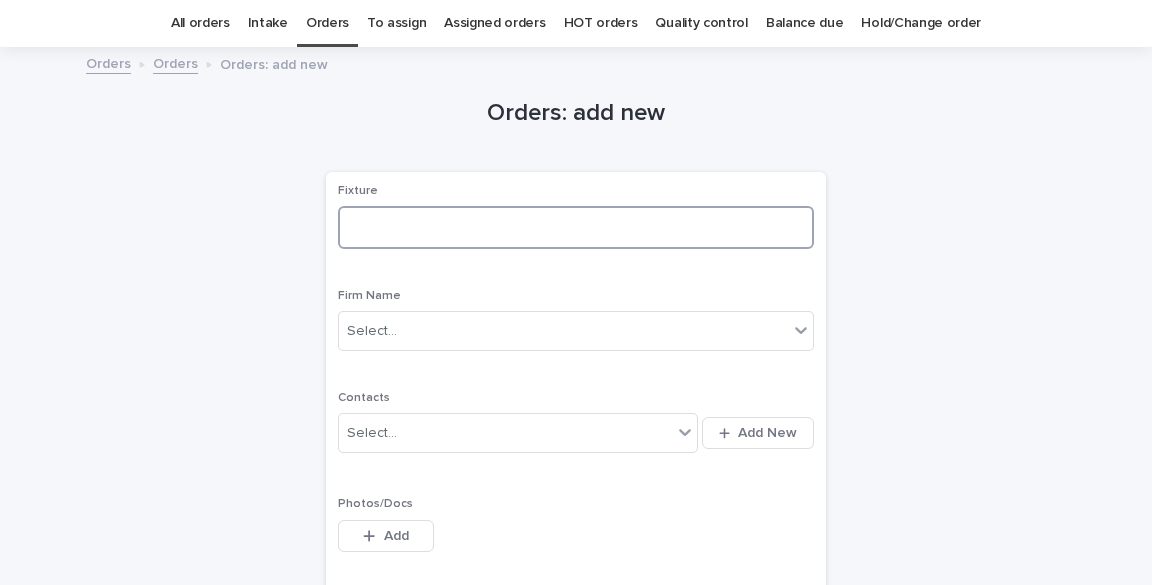 click at bounding box center [576, 227] 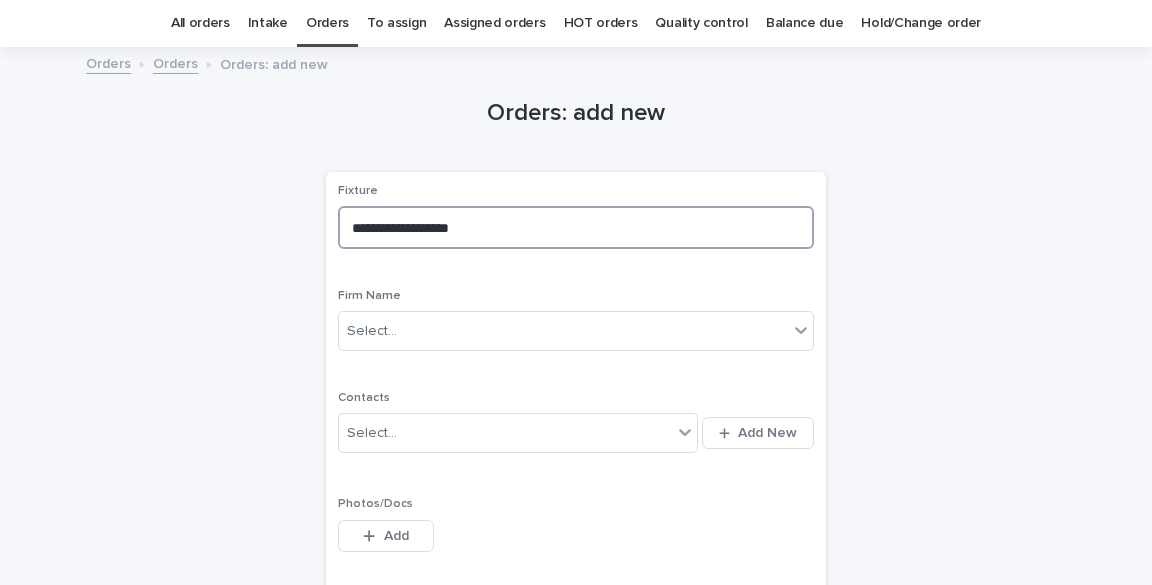 click on "**********" at bounding box center (576, 227) 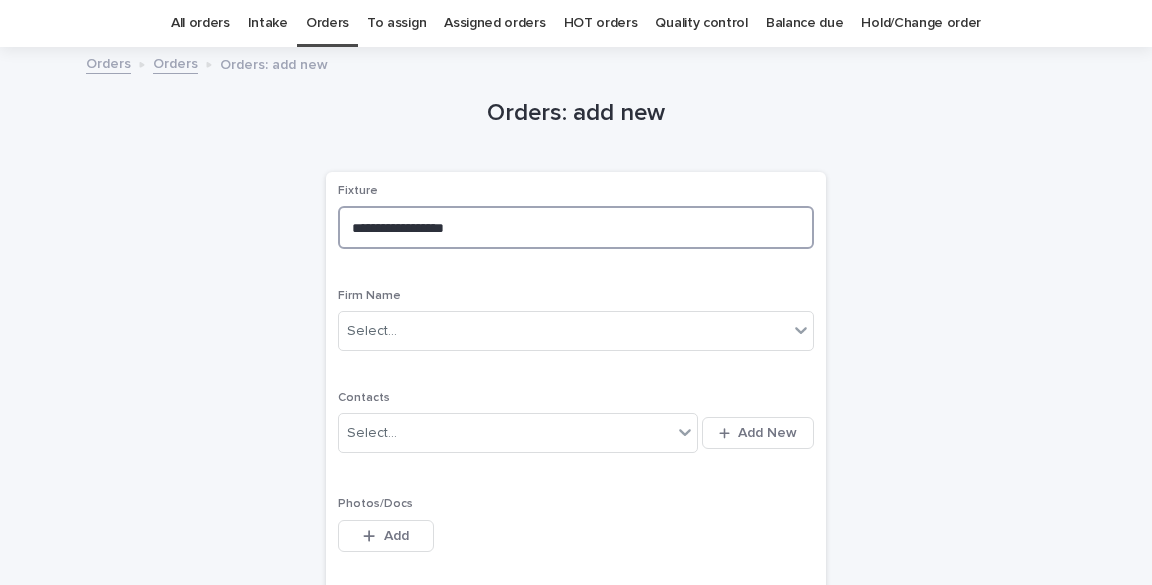 click on "**********" at bounding box center (576, 227) 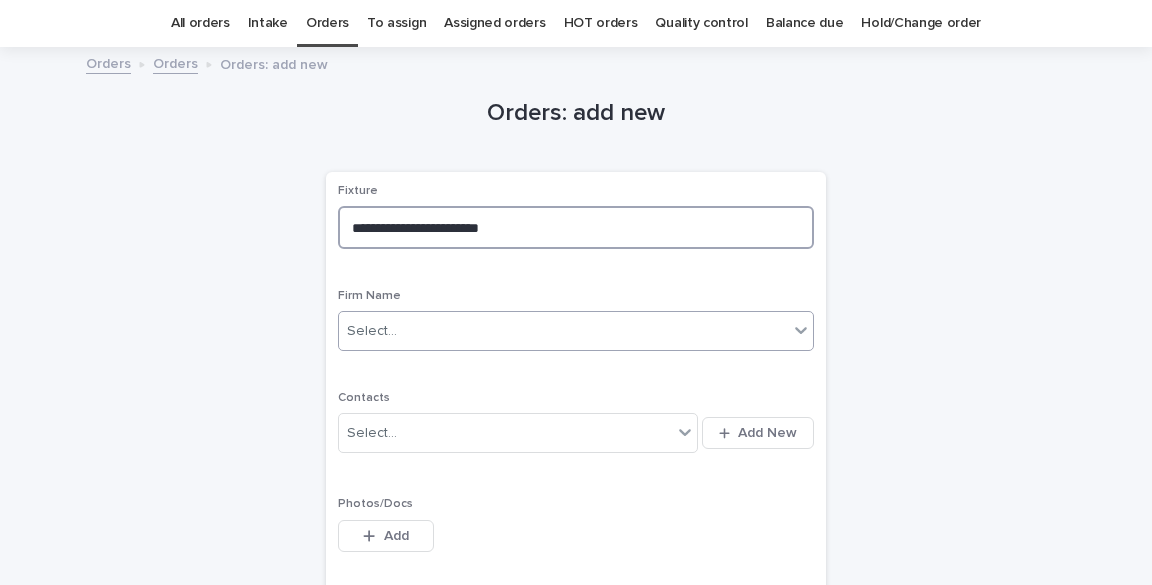 type on "**********" 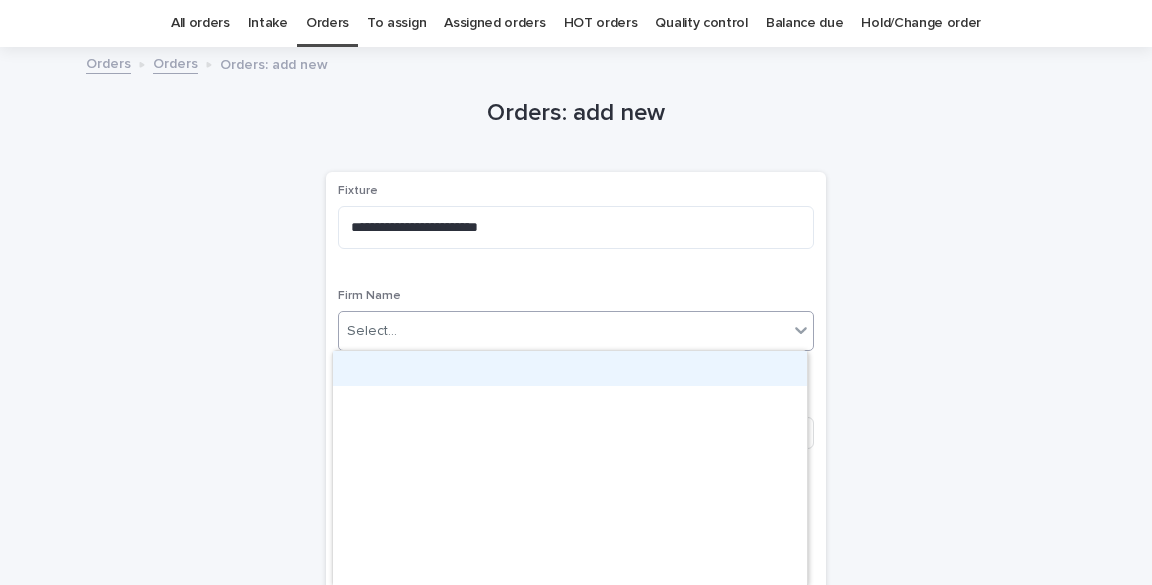 click 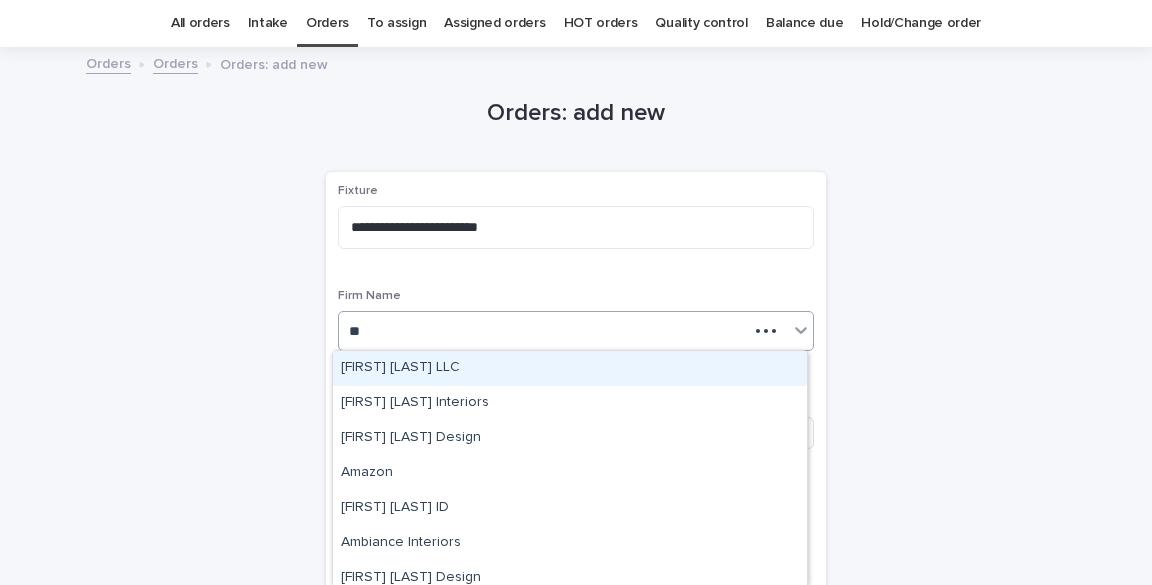 type on "***" 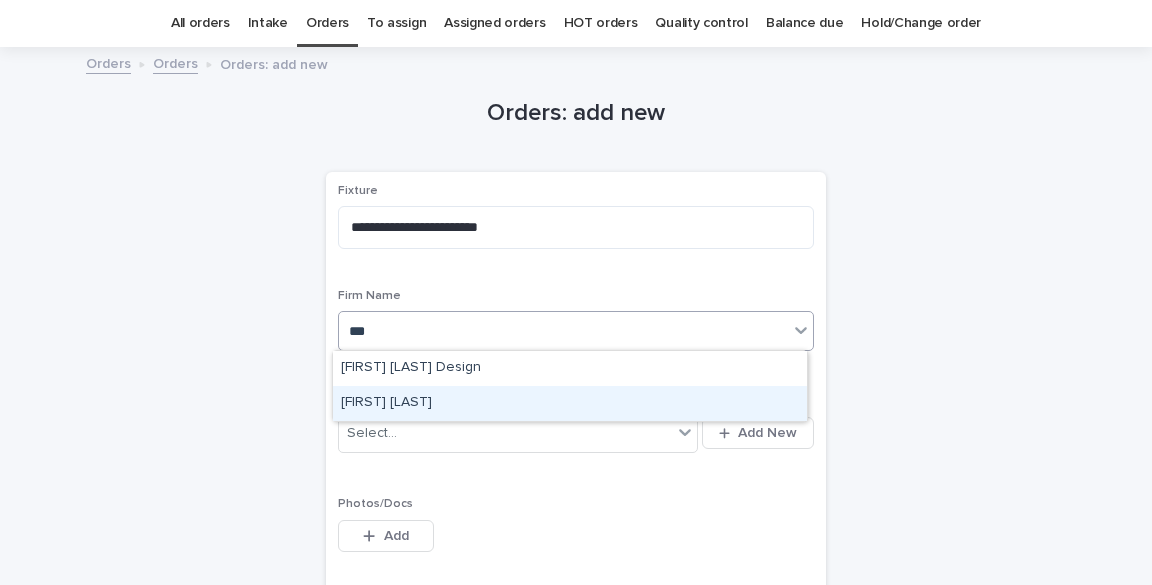 click on "[FIRST] [LAST]" at bounding box center (570, 403) 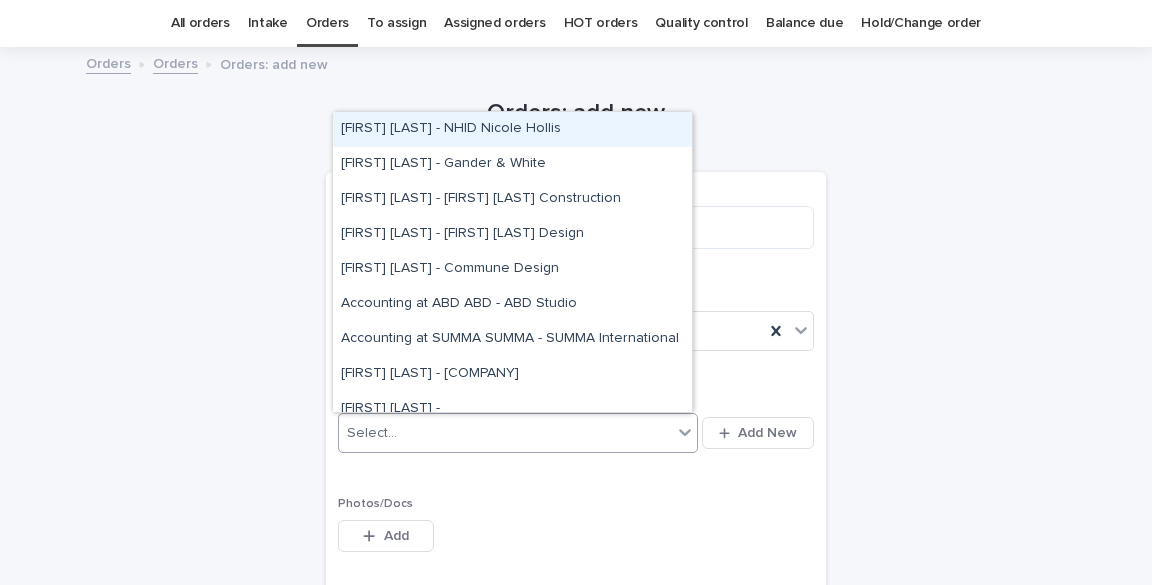 click 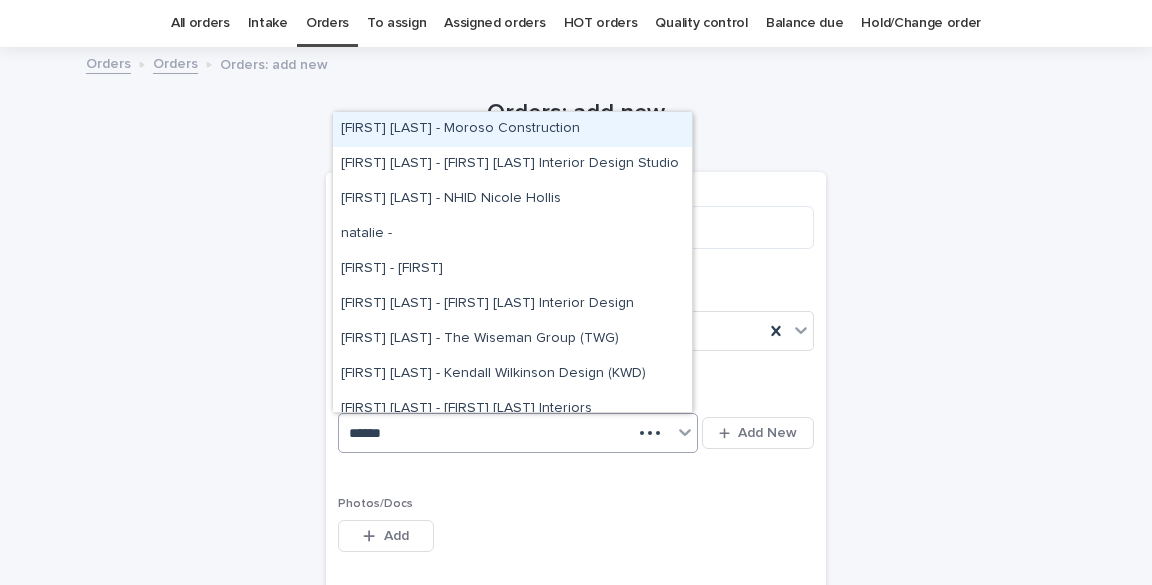 type on "*******" 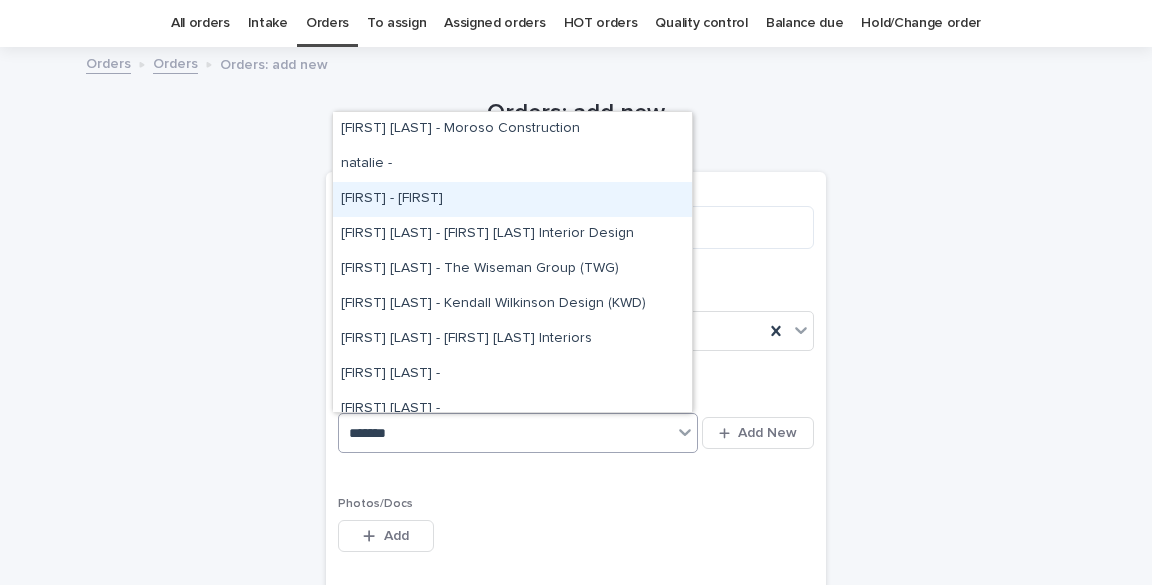 click on "[FIRST] - [FIRST]" at bounding box center (512, 199) 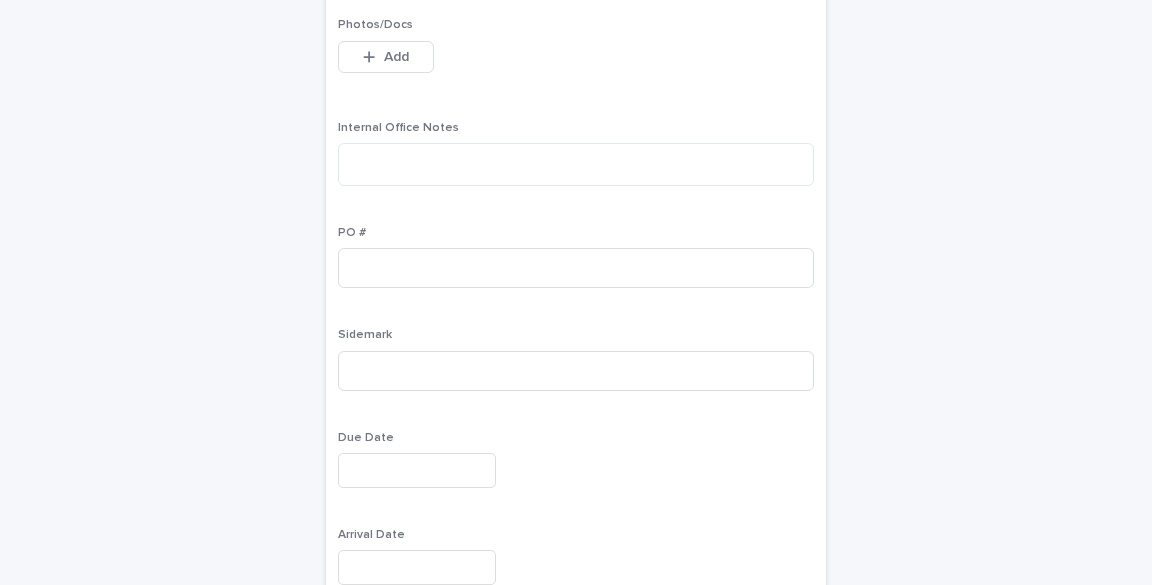 scroll, scrollTop: 544, scrollLeft: 0, axis: vertical 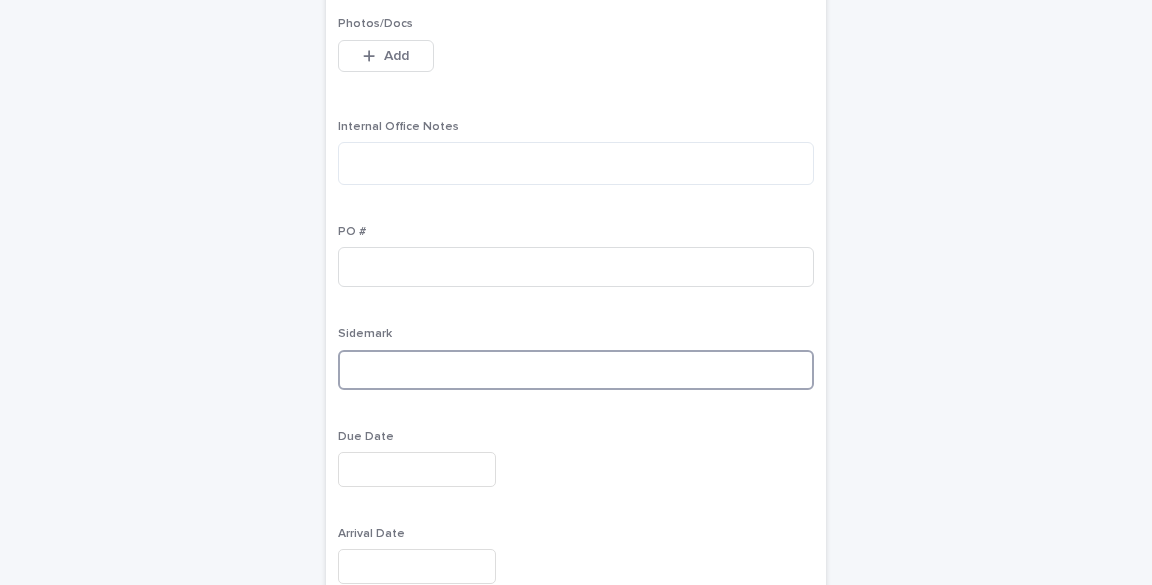 click at bounding box center (576, 370) 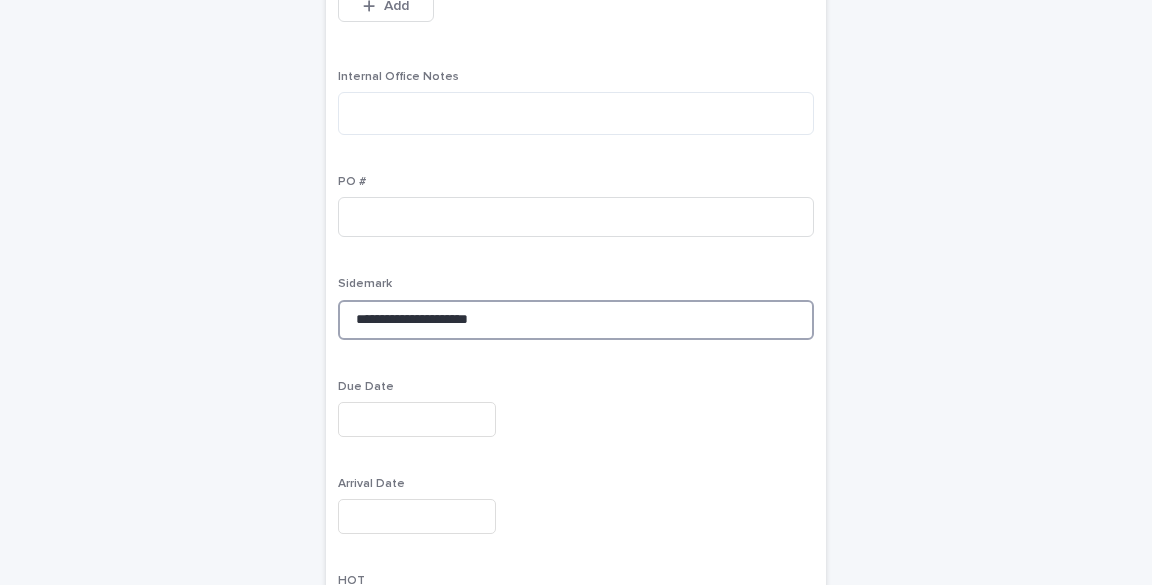 scroll, scrollTop: 704, scrollLeft: 0, axis: vertical 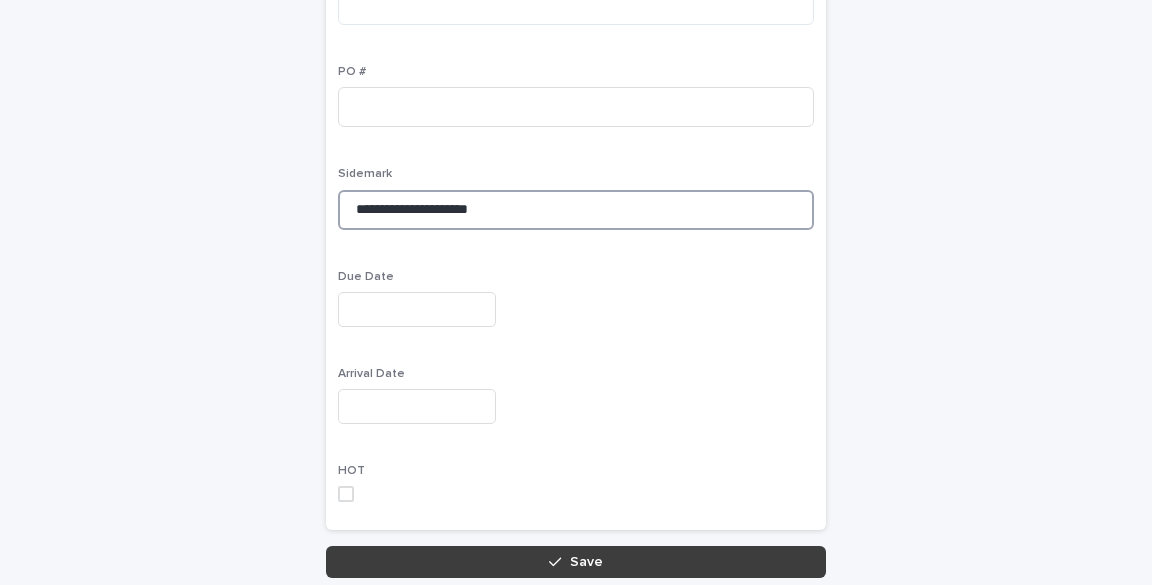 type on "**********" 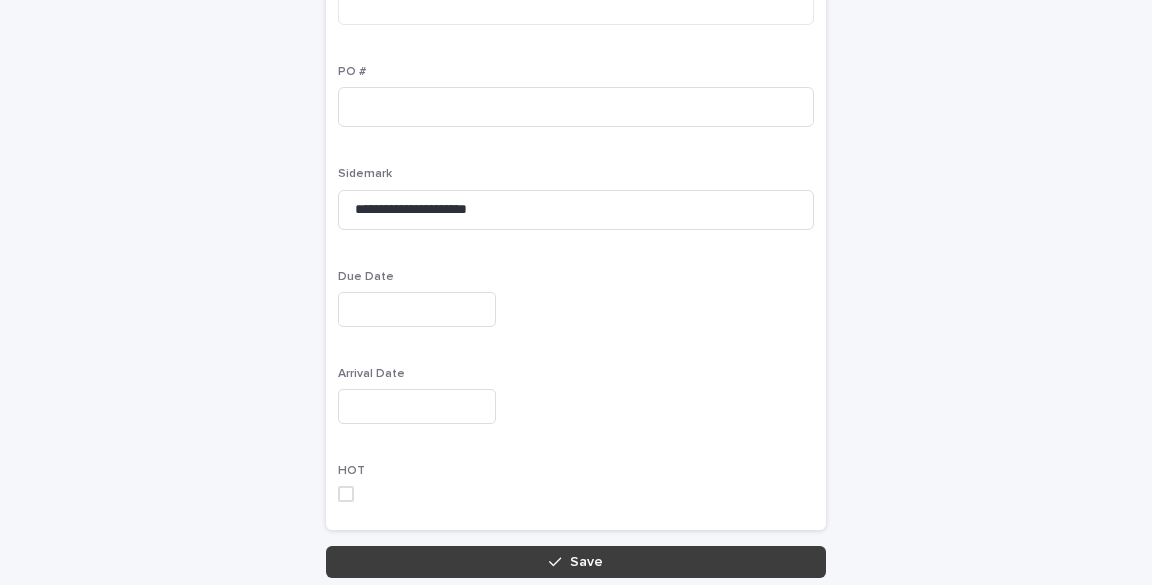 click on "Save" at bounding box center (576, 562) 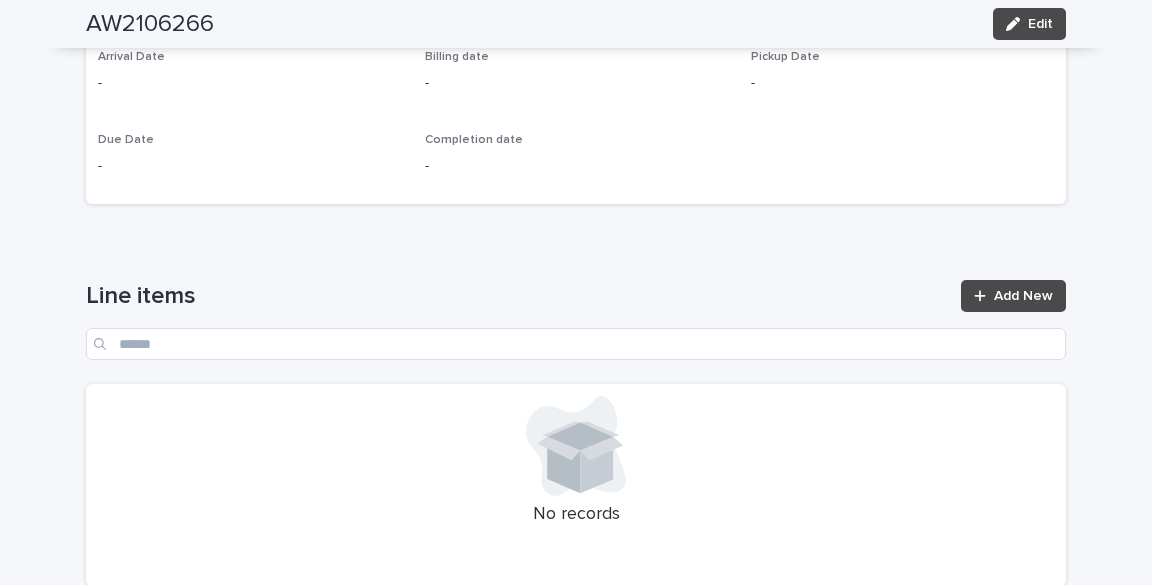 scroll, scrollTop: 800, scrollLeft: 0, axis: vertical 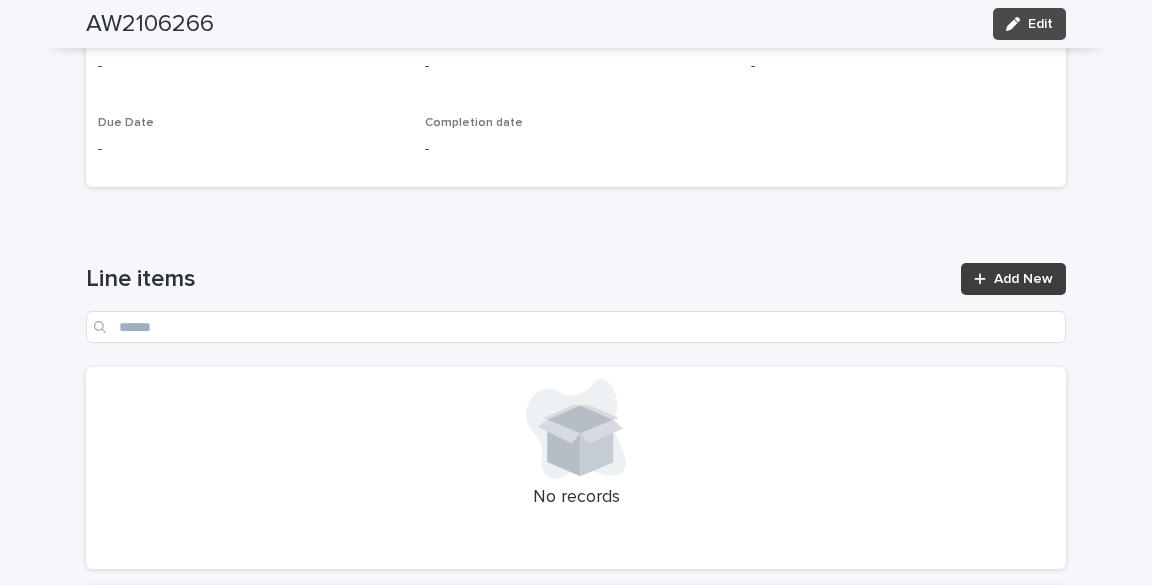 click on "Add New" at bounding box center [1023, 279] 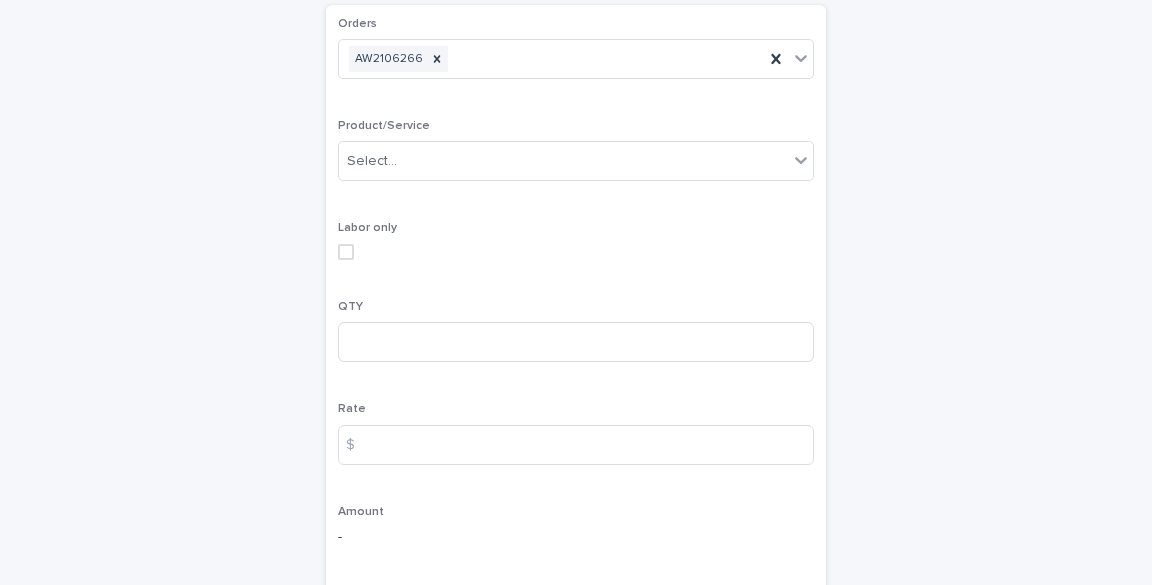 scroll, scrollTop: 131, scrollLeft: 0, axis: vertical 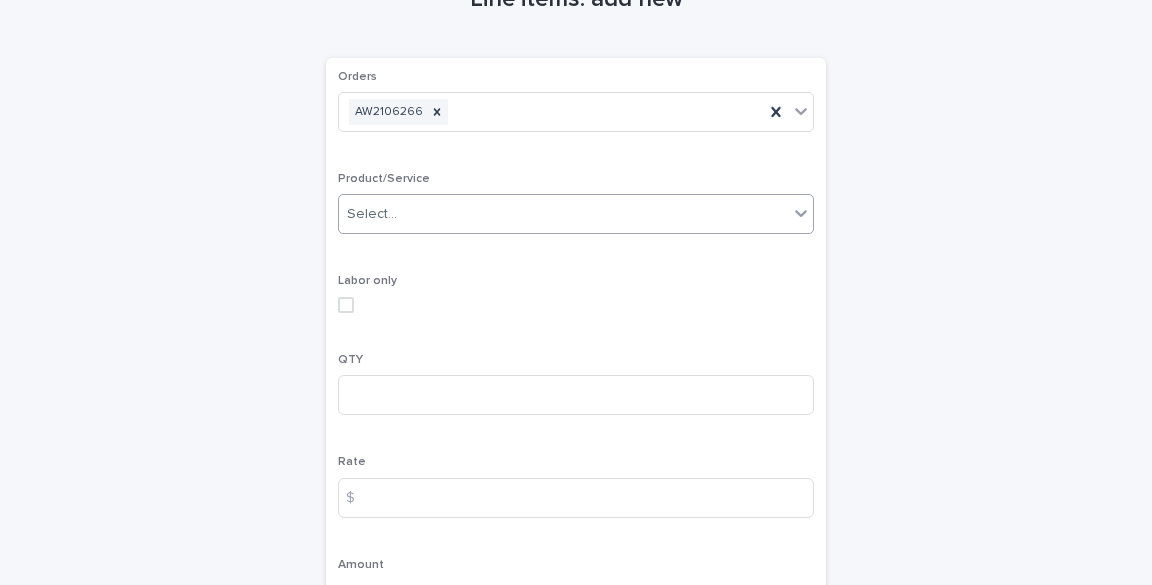 click 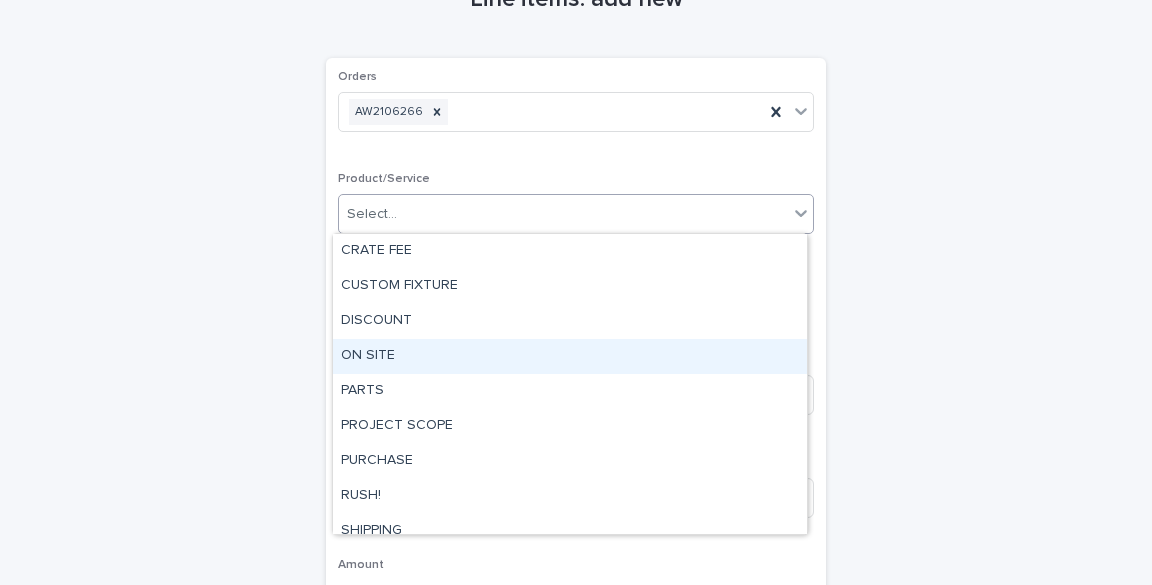 click on "ON SITE" at bounding box center (570, 356) 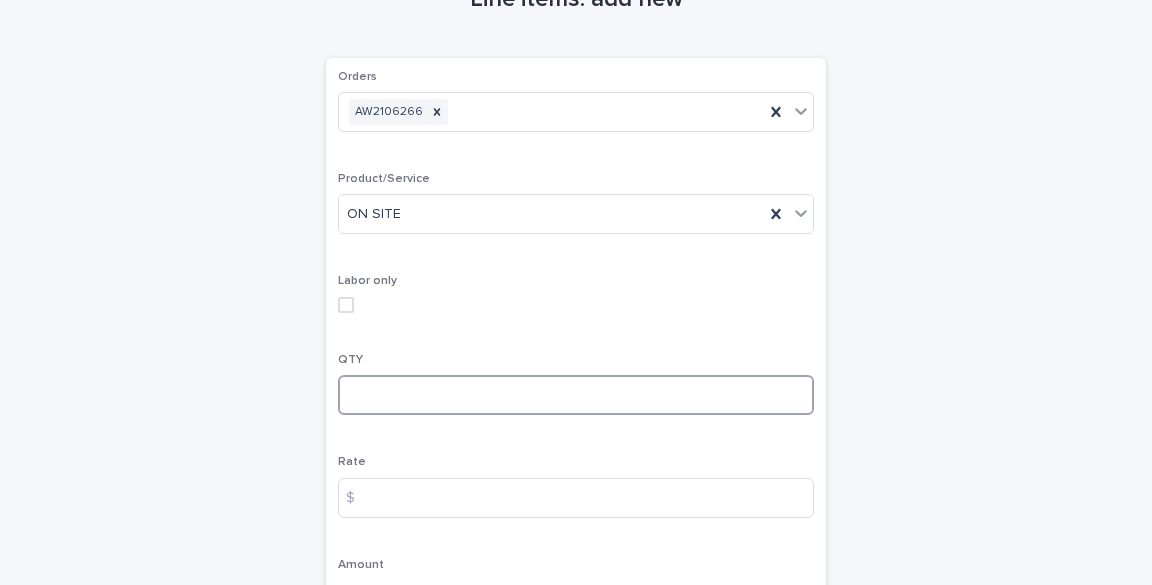 click at bounding box center [576, 395] 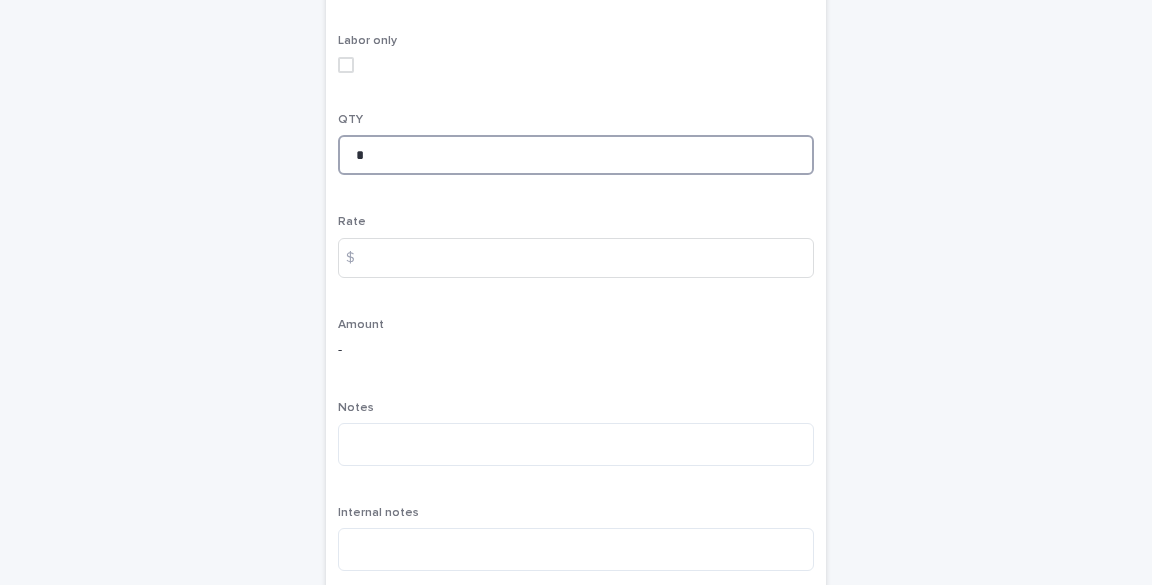 scroll, scrollTop: 451, scrollLeft: 0, axis: vertical 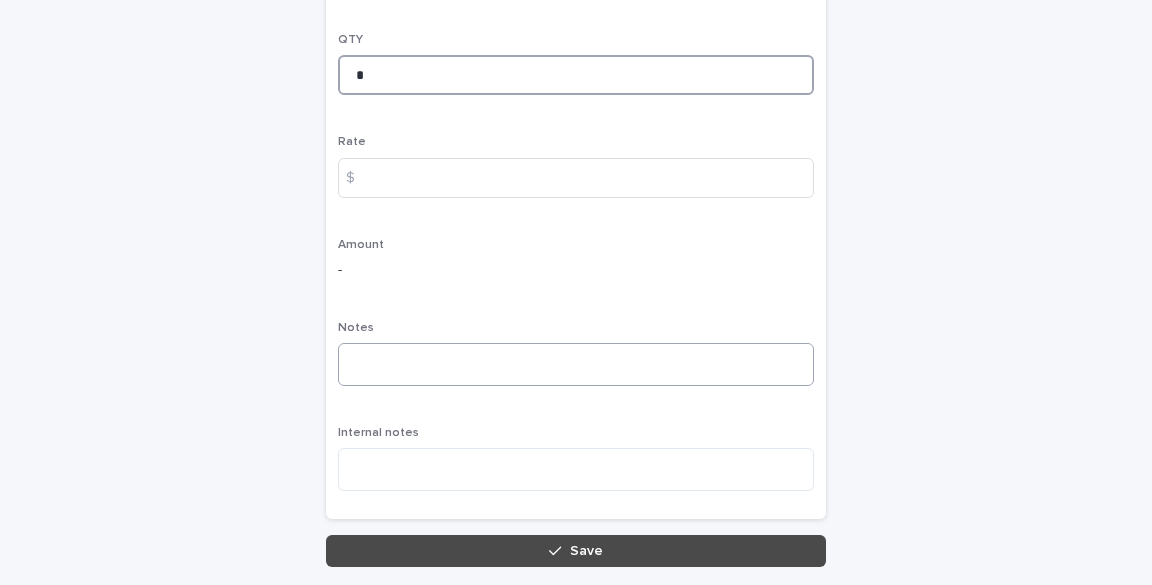 type on "*" 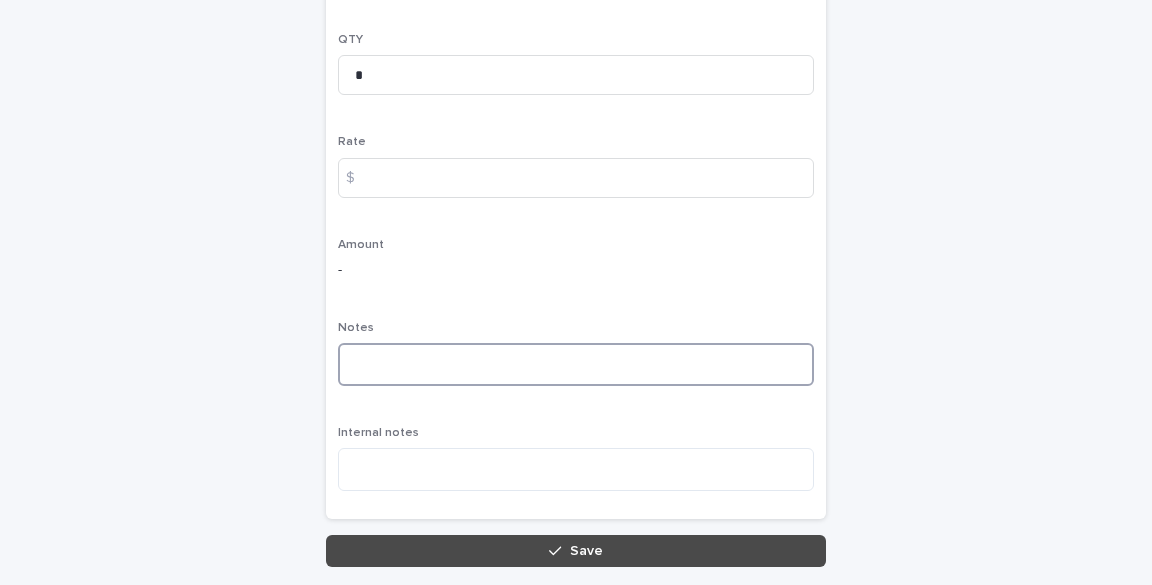 click at bounding box center [576, 364] 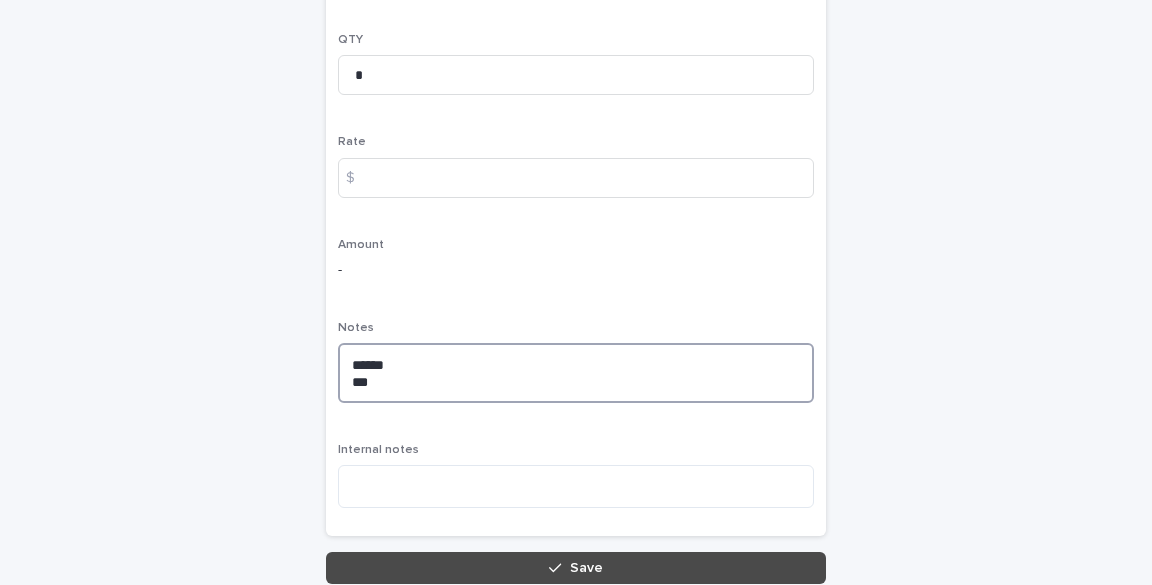 drag, startPoint x: 396, startPoint y: 364, endPoint x: 417, endPoint y: 349, distance: 25.806976 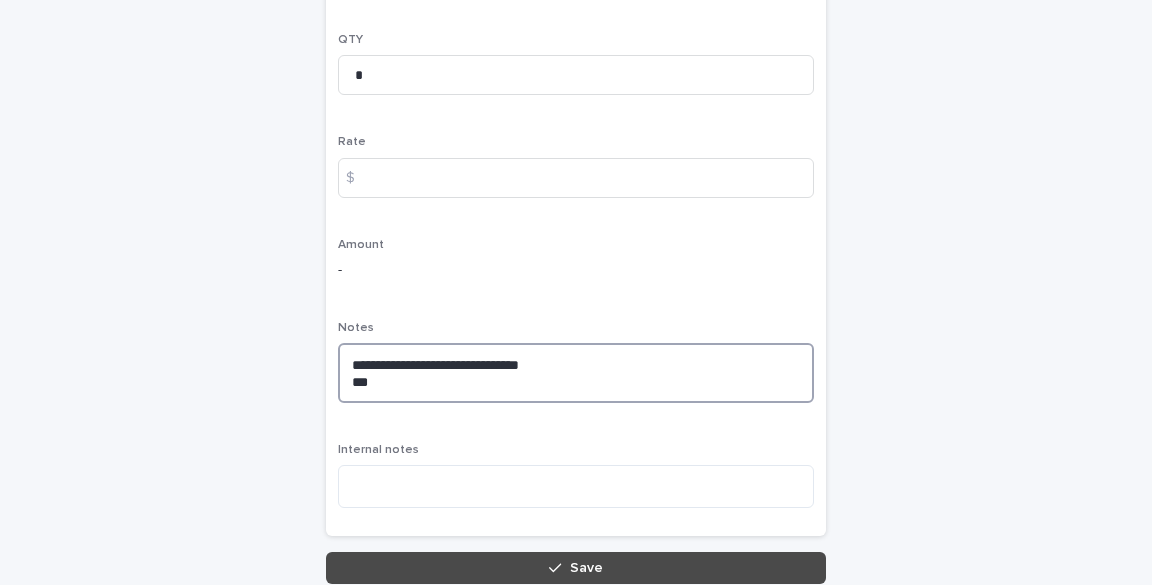 drag, startPoint x: 373, startPoint y: 380, endPoint x: 396, endPoint y: 374, distance: 23.769728 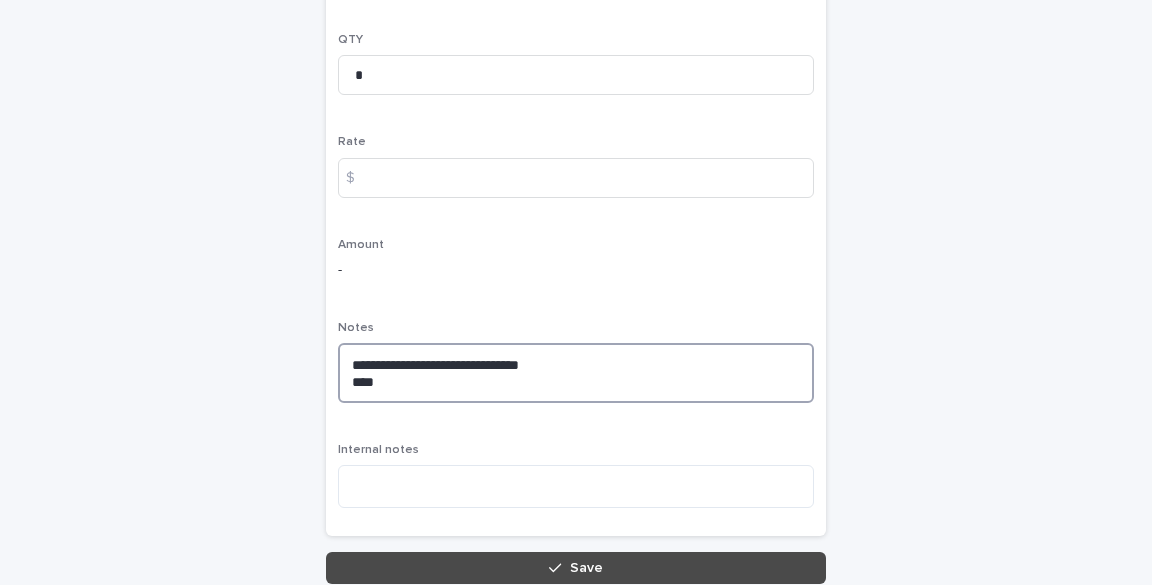 click on "**********" at bounding box center [576, 373] 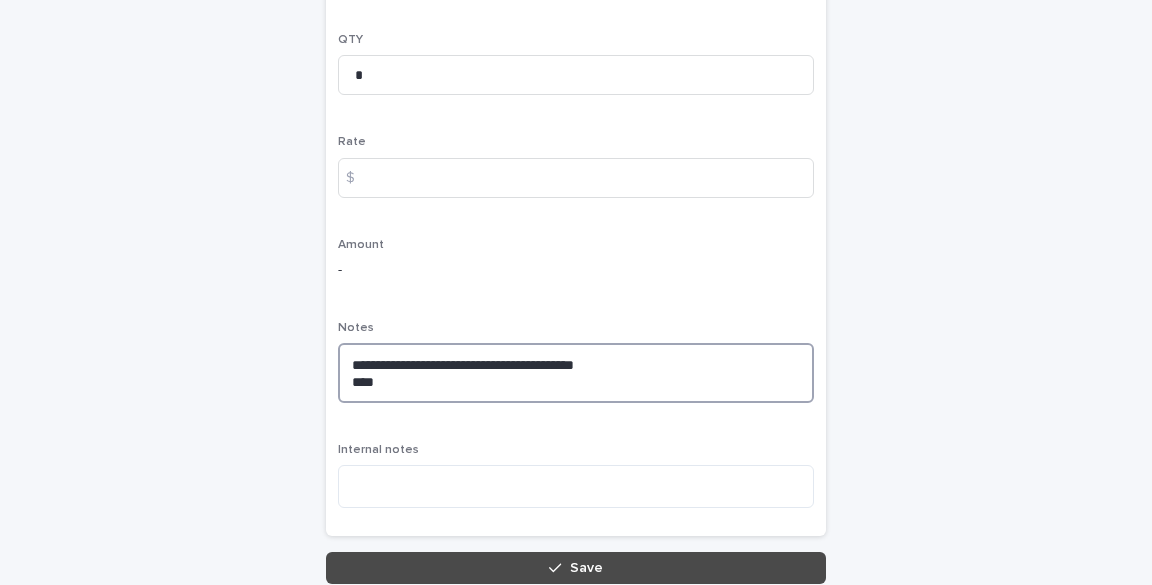 click on "**********" at bounding box center [576, 373] 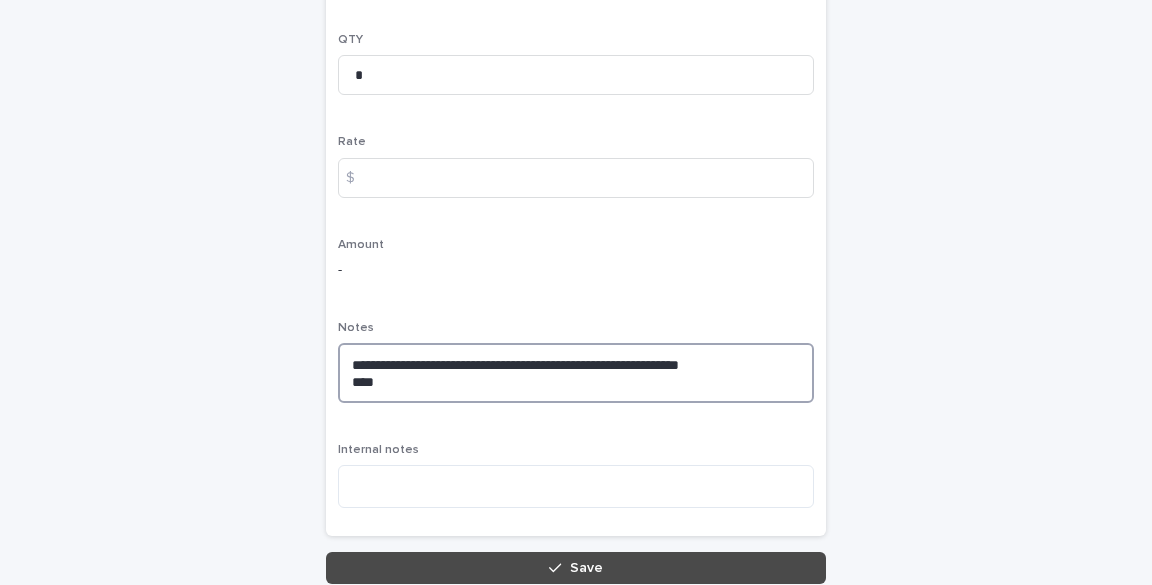 click on "**********" at bounding box center (576, 373) 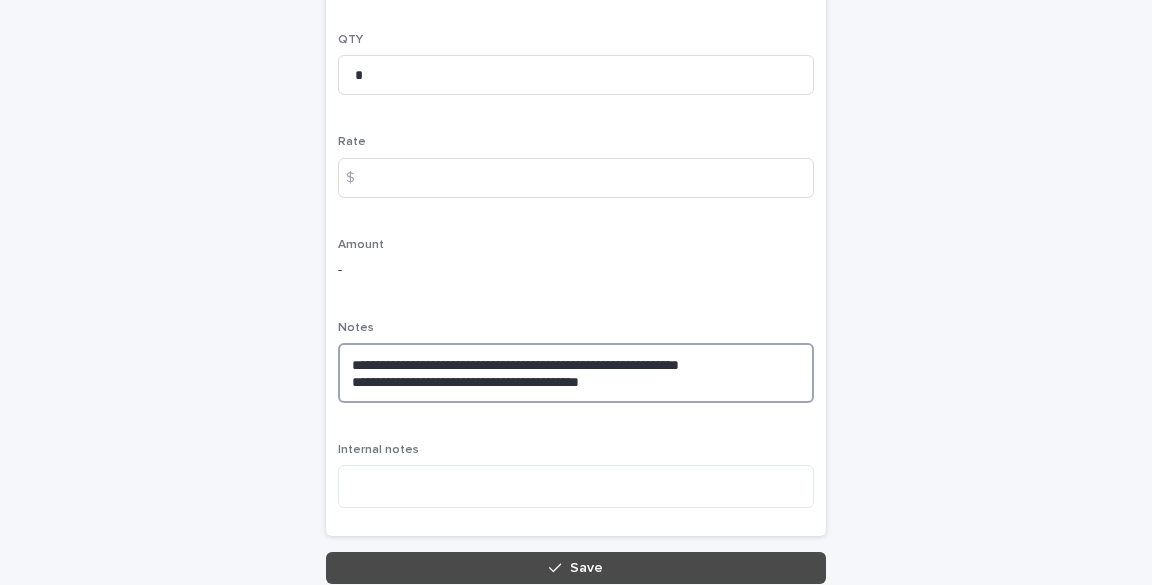 click on "**********" at bounding box center (576, 373) 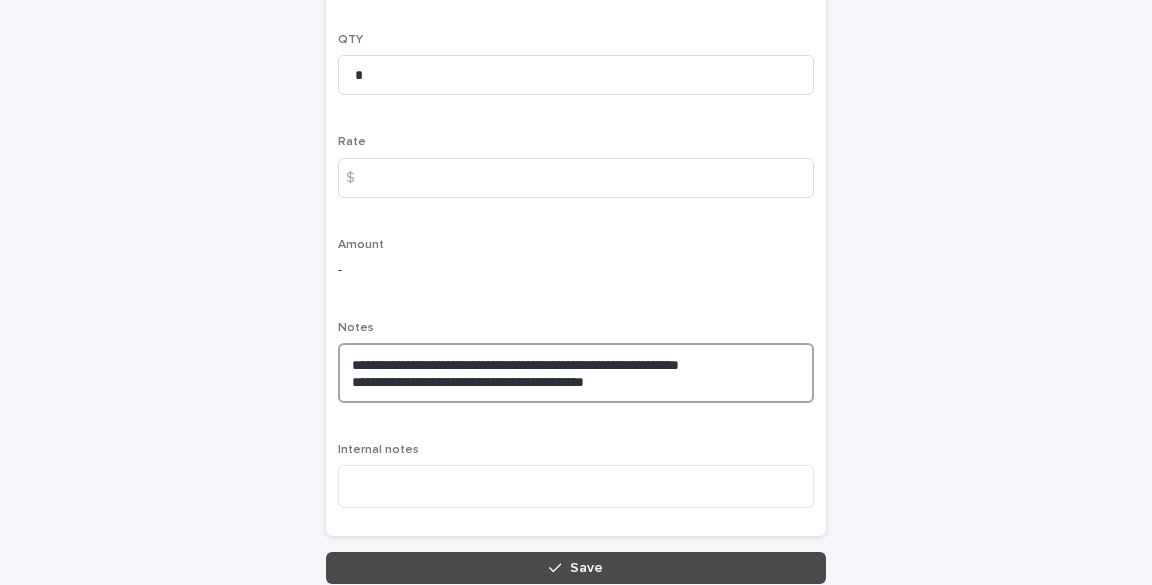click on "**********" at bounding box center [576, 373] 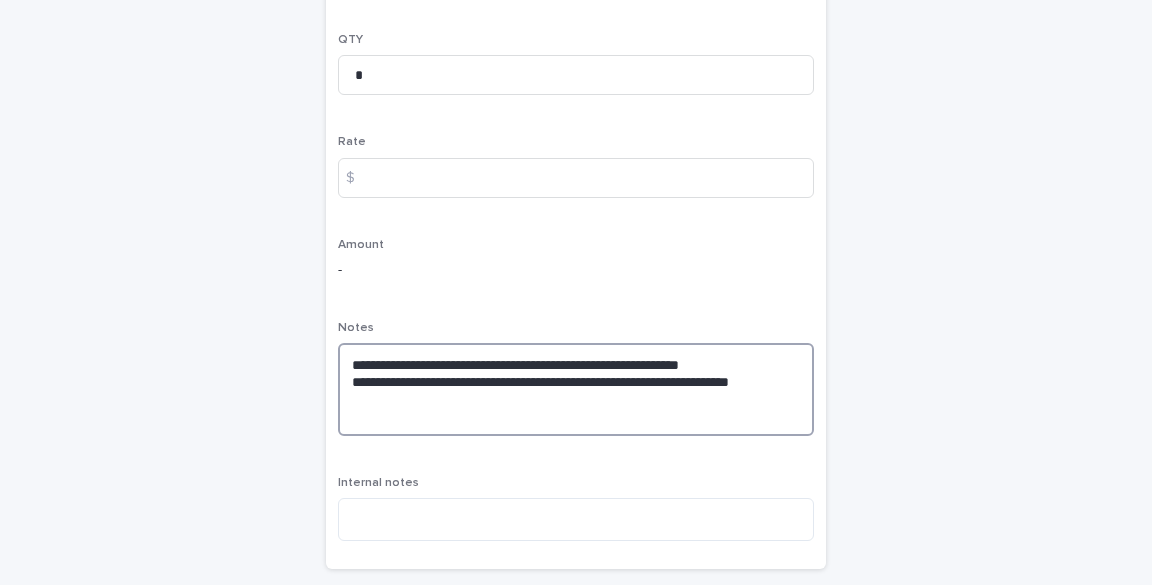 click on "**********" at bounding box center [576, 389] 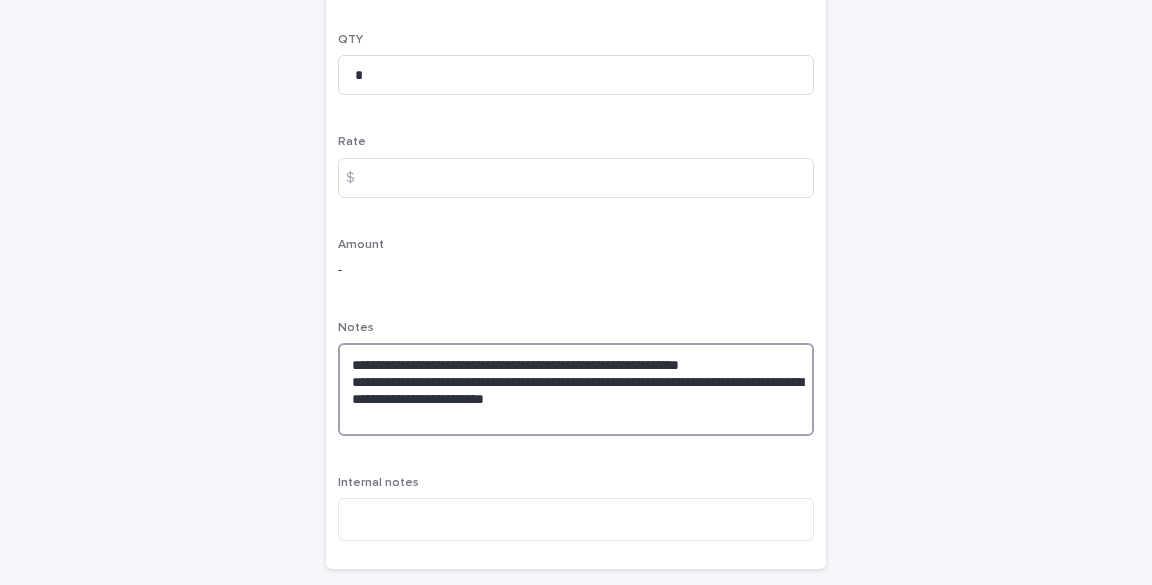 click on "**********" at bounding box center (576, 389) 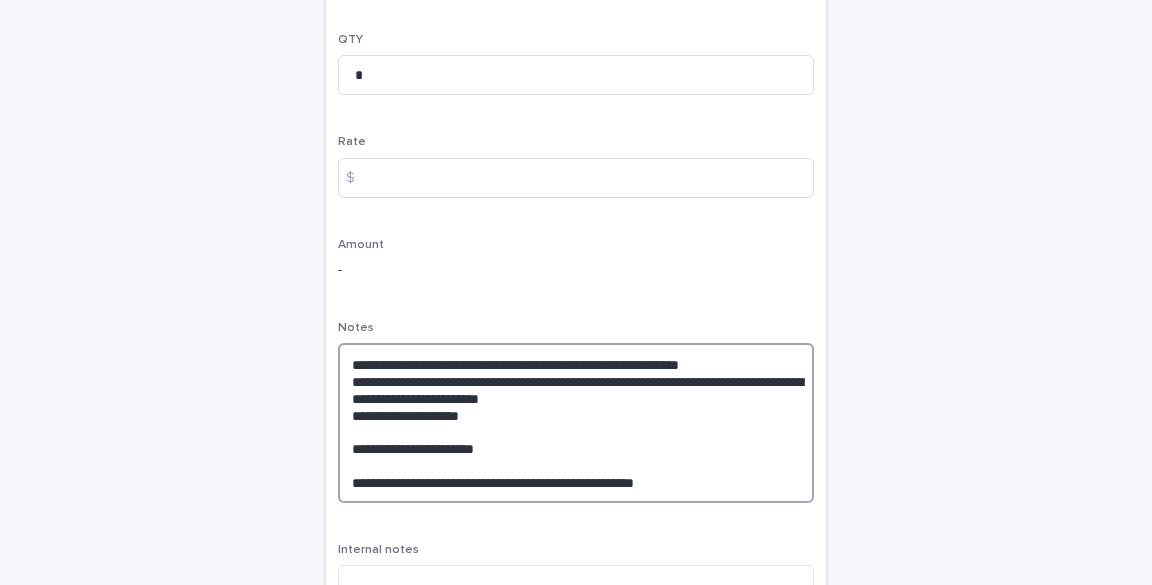 click on "**********" at bounding box center [576, 423] 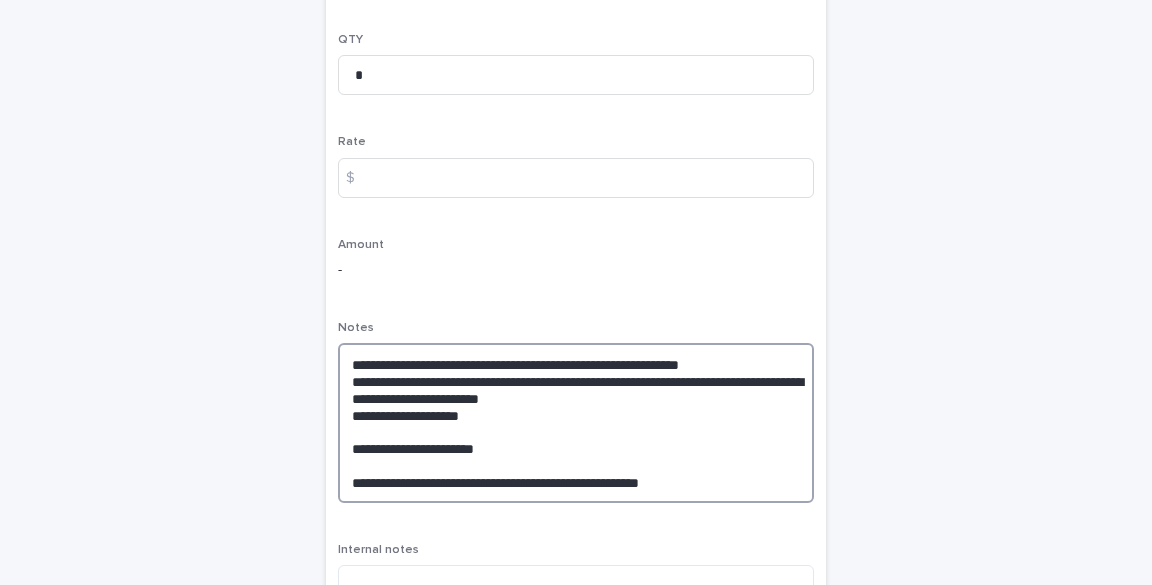 click on "**********" at bounding box center (576, 423) 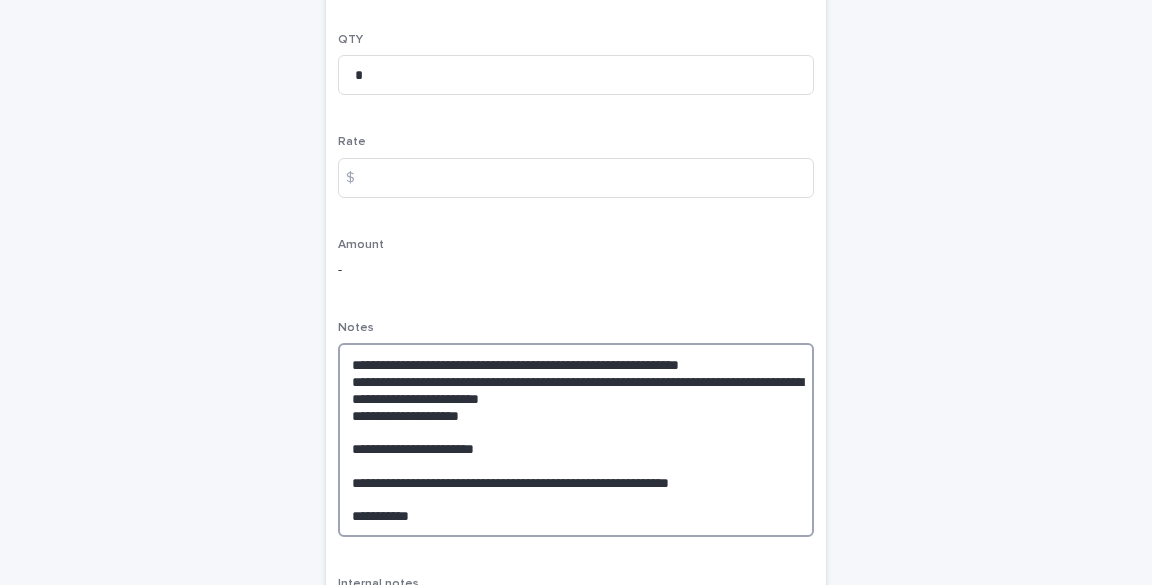 click on "**********" at bounding box center (576, 440) 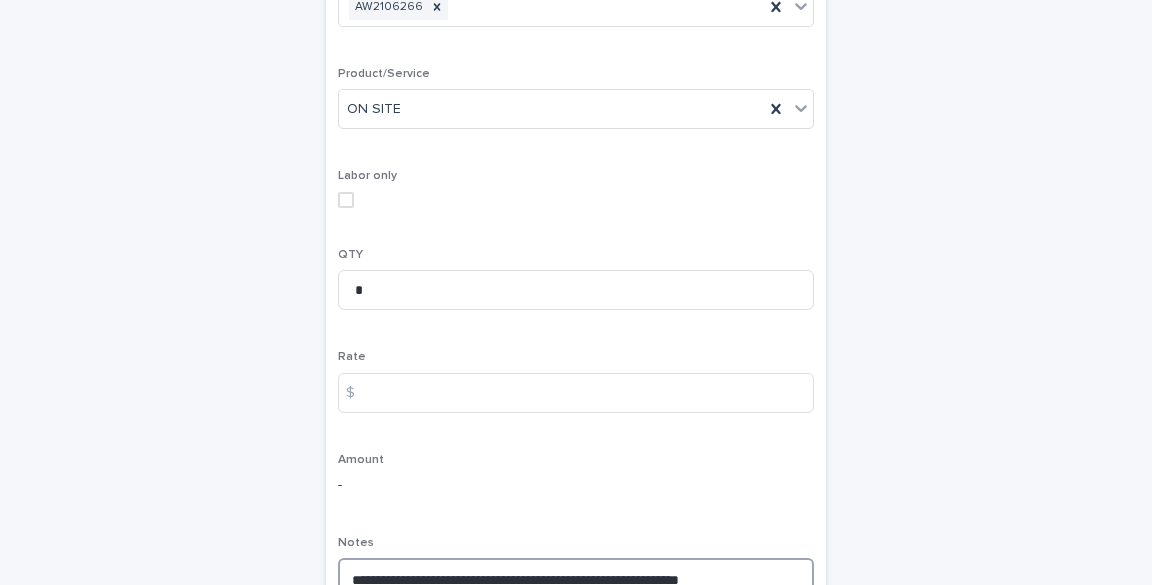 scroll, scrollTop: 451, scrollLeft: 0, axis: vertical 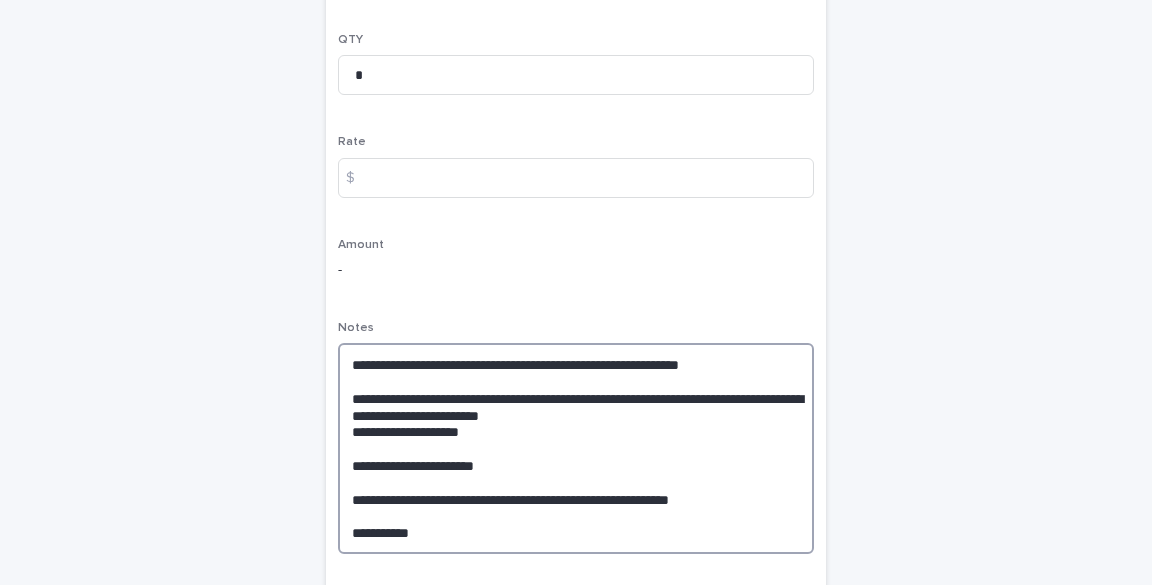 click on "**********" at bounding box center [576, 448] 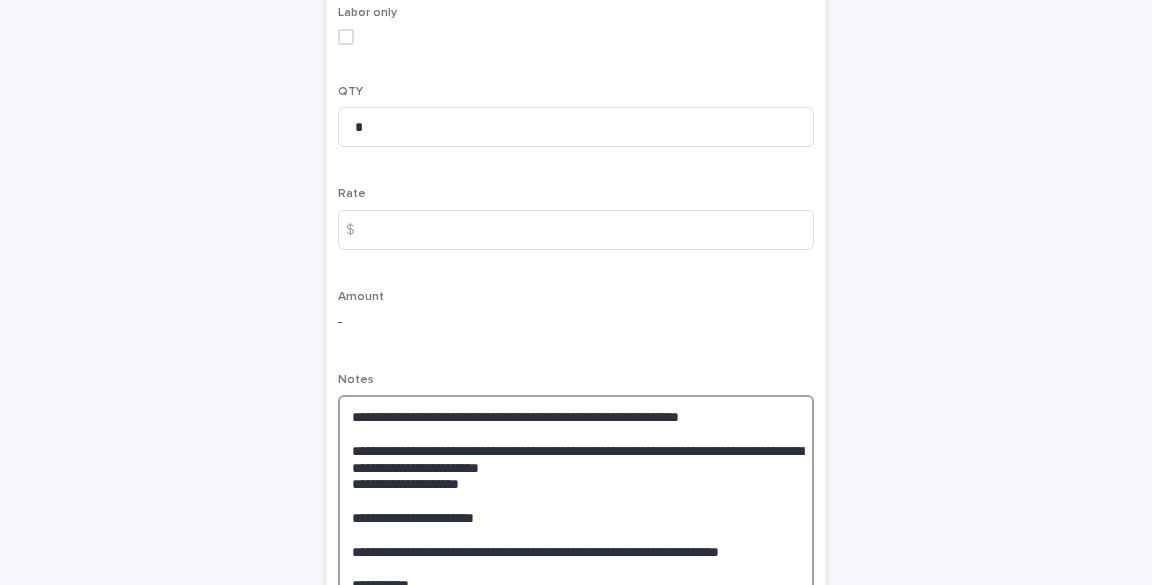 scroll, scrollTop: 371, scrollLeft: 0, axis: vertical 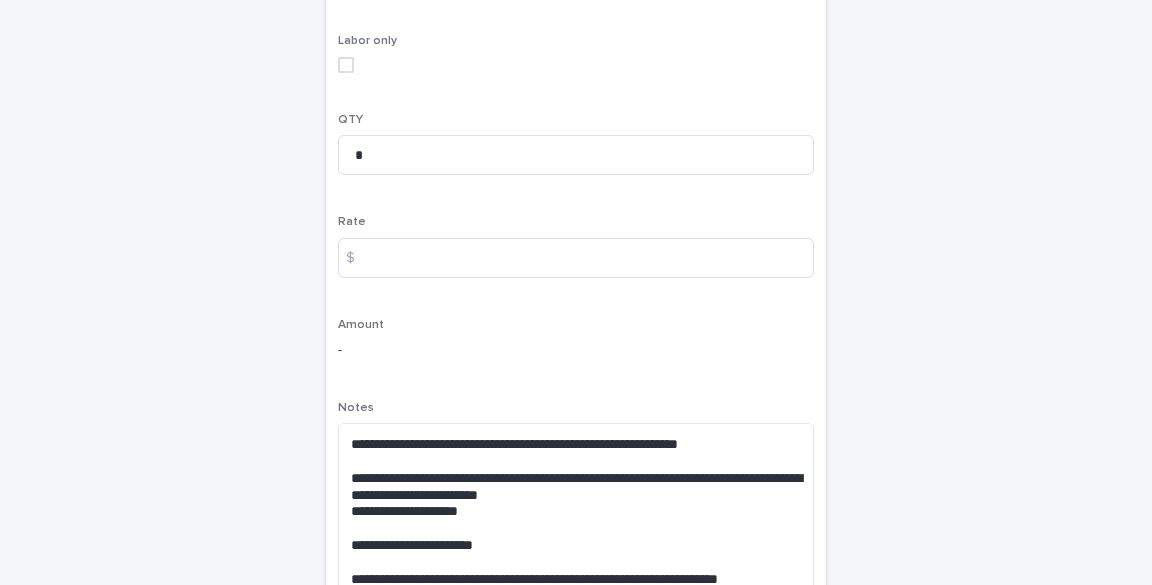click on "**********" at bounding box center (576, 293) 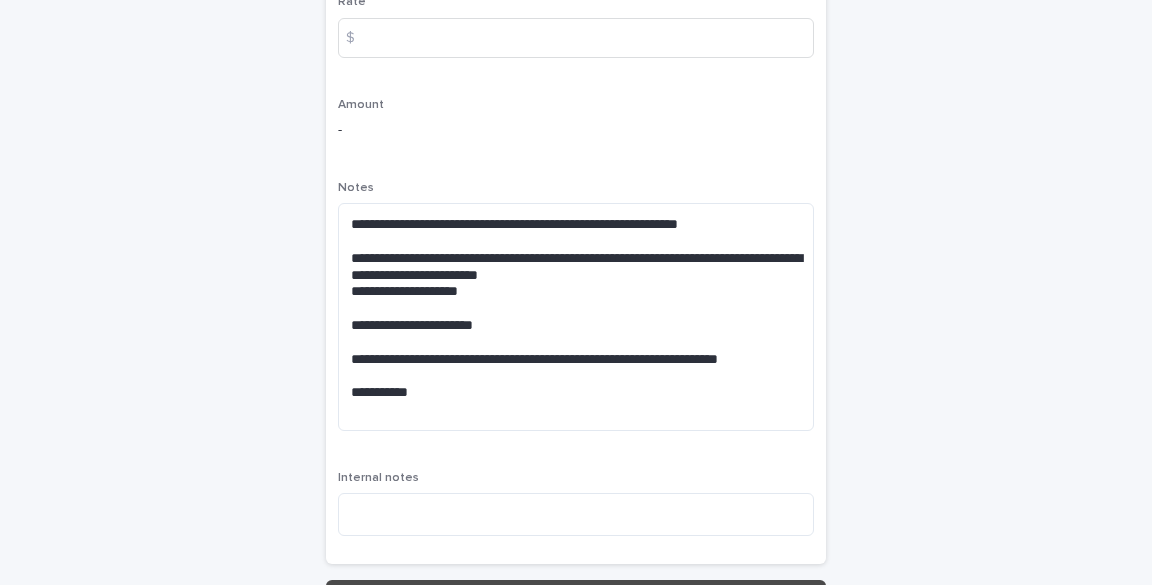 scroll, scrollTop: 611, scrollLeft: 0, axis: vertical 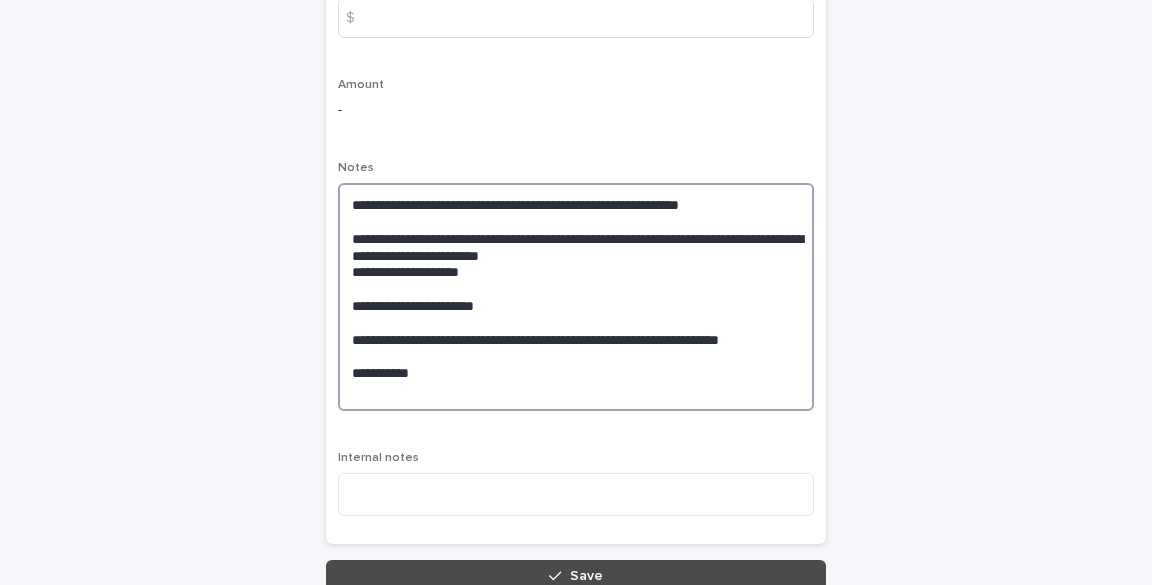 click on "**********" at bounding box center [576, 297] 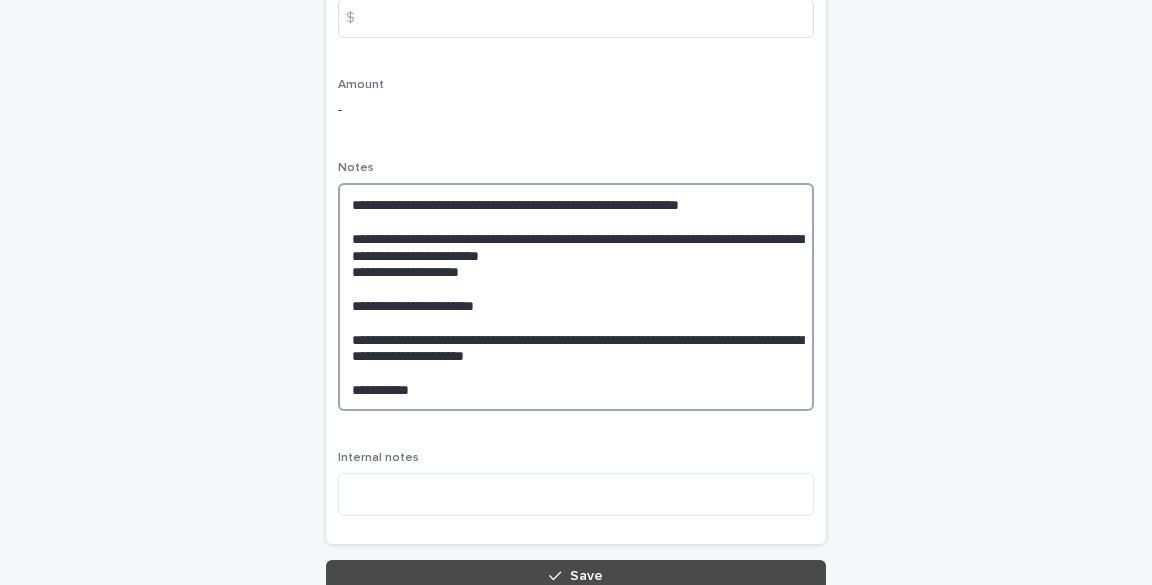 click on "**********" at bounding box center (576, 297) 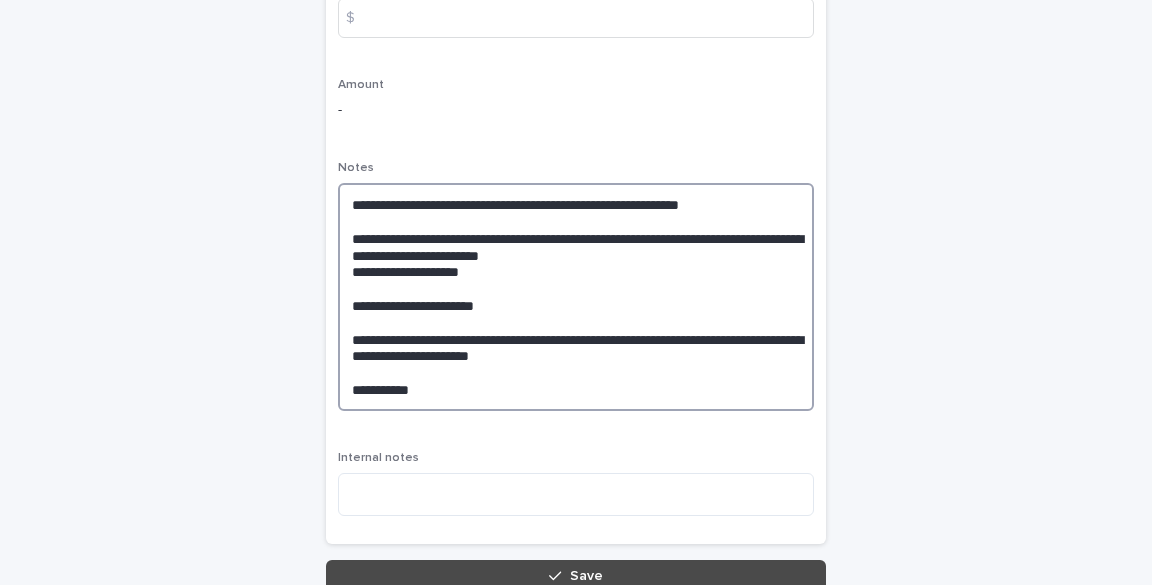 click on "**********" at bounding box center (576, 297) 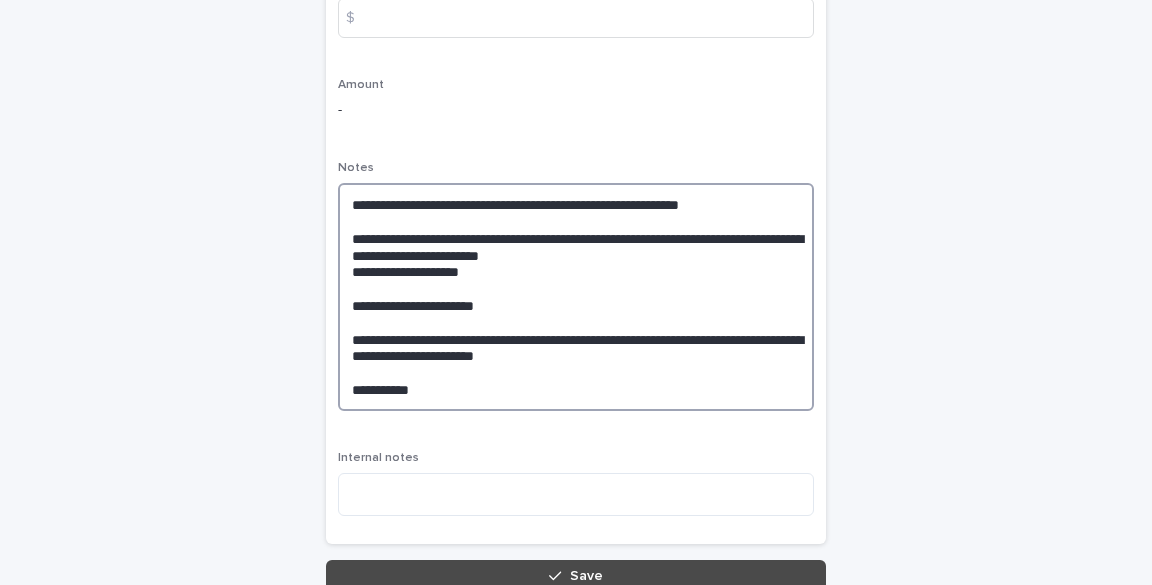 click on "**********" at bounding box center [576, 297] 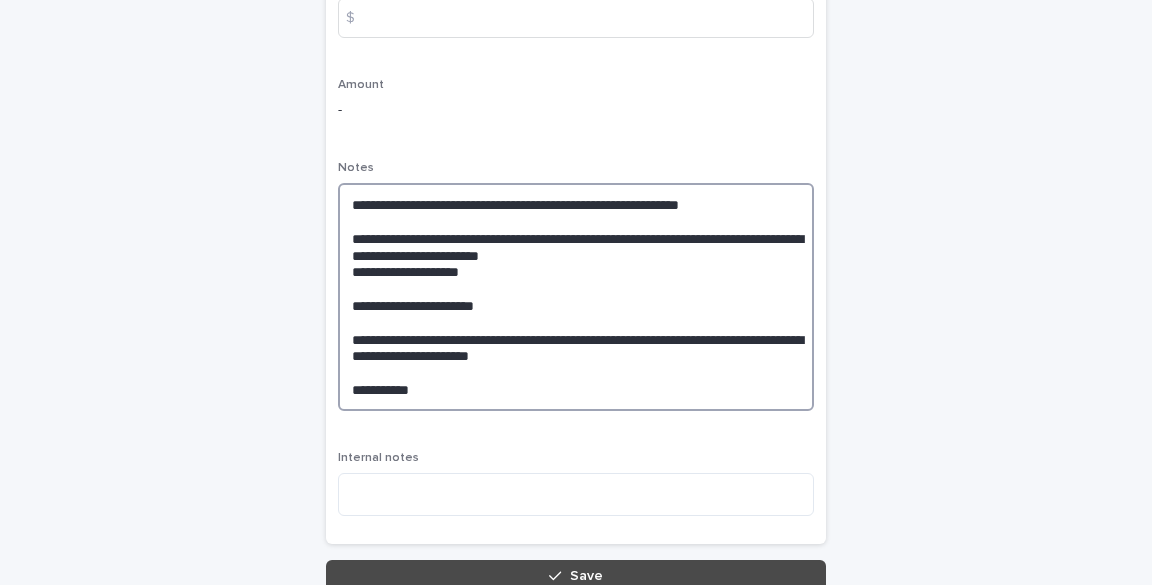 click on "**********" at bounding box center (576, 297) 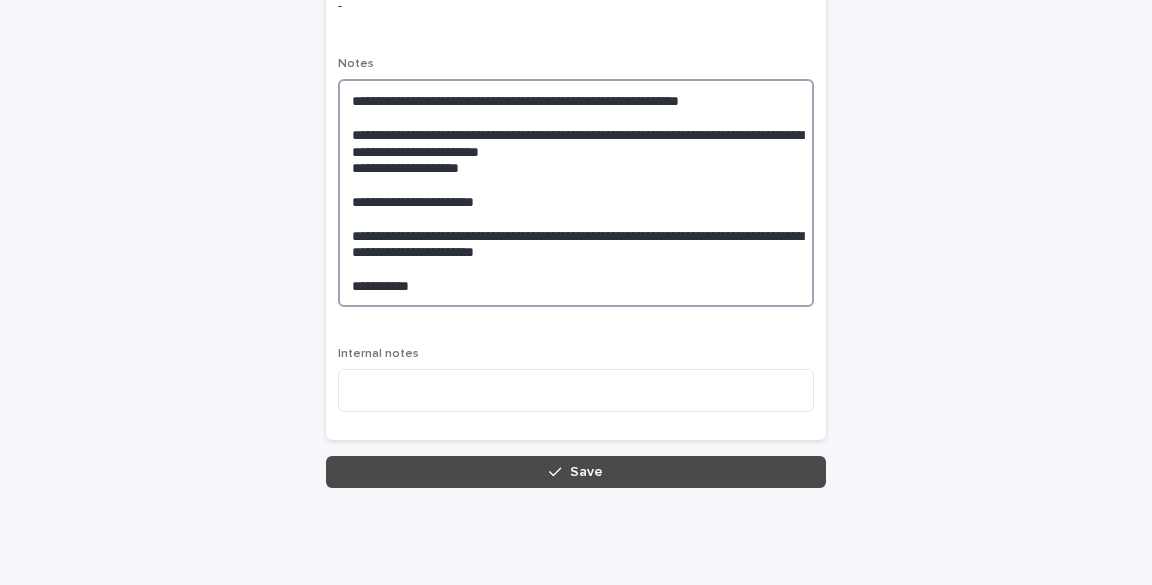 scroll, scrollTop: 716, scrollLeft: 0, axis: vertical 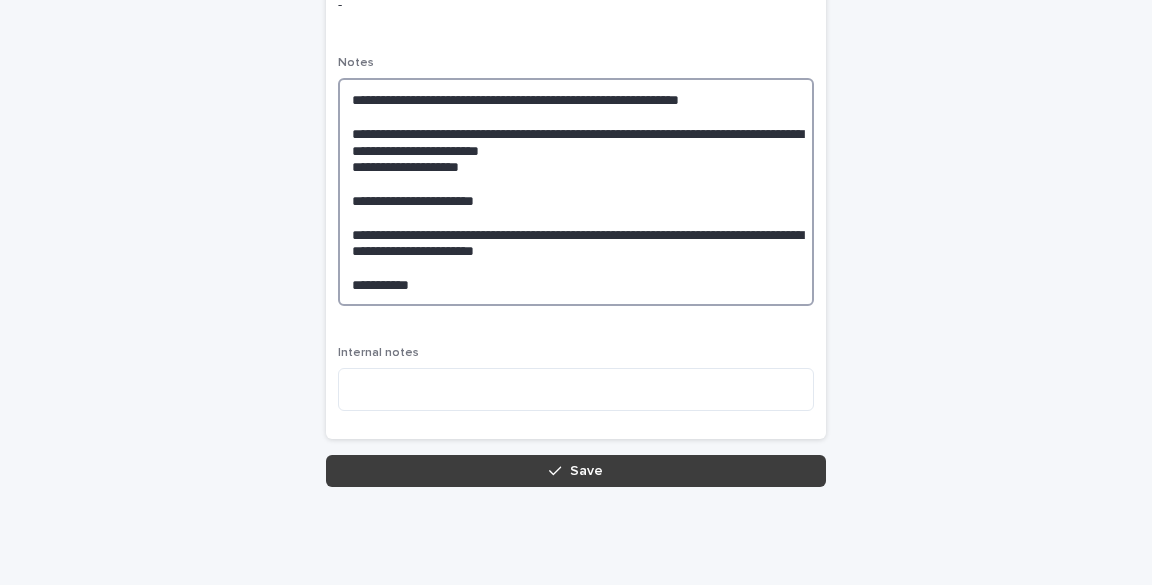 type on "**********" 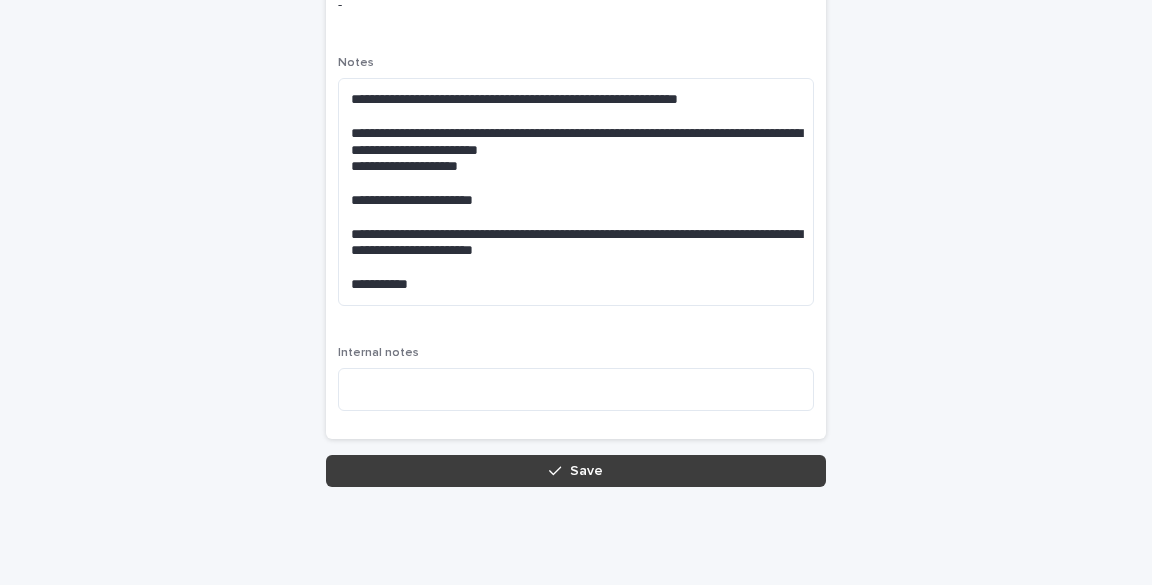 click on "Save" at bounding box center (576, 471) 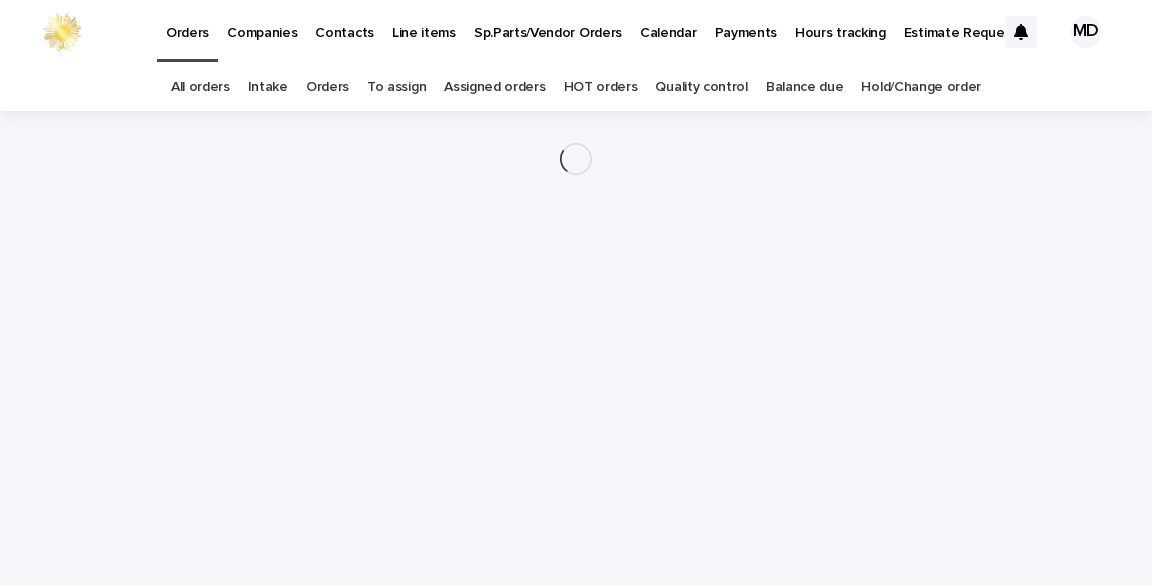 scroll, scrollTop: 0, scrollLeft: 0, axis: both 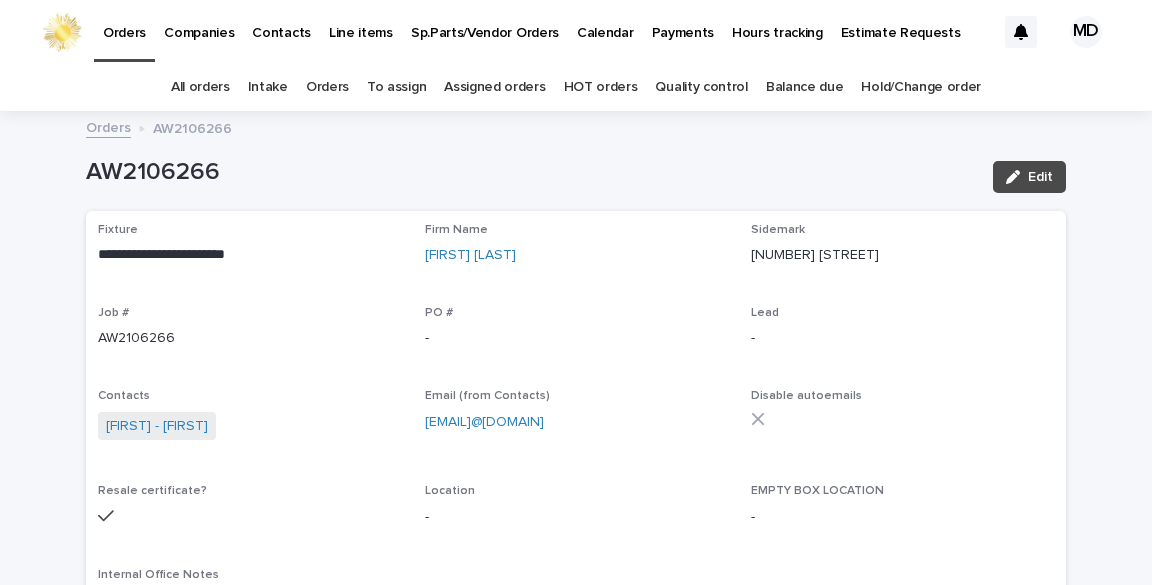 click on "**********" at bounding box center [249, 255] 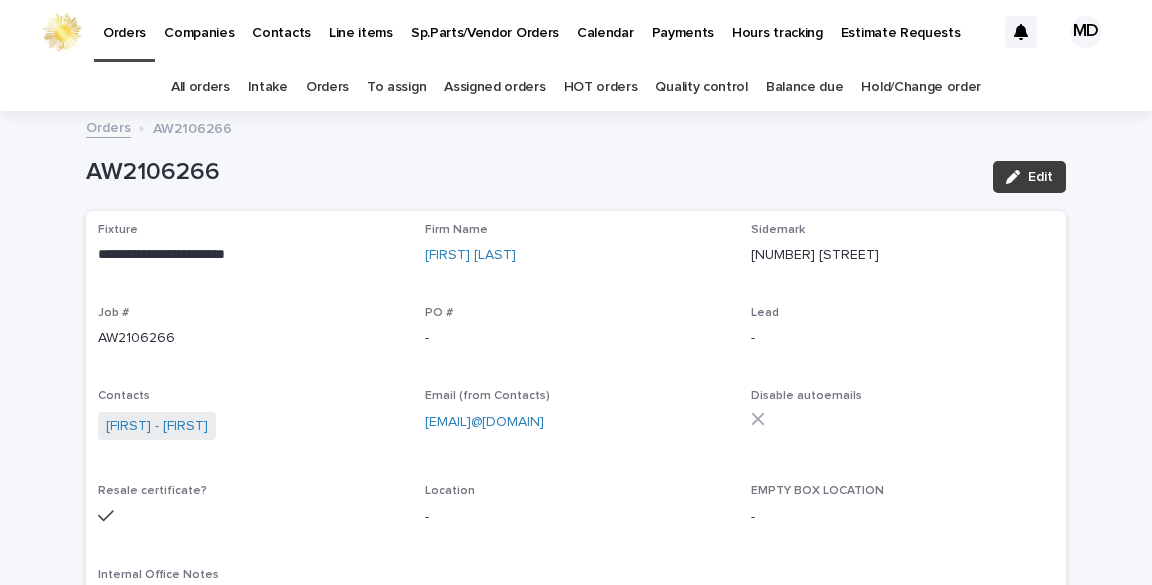 click at bounding box center (1017, 177) 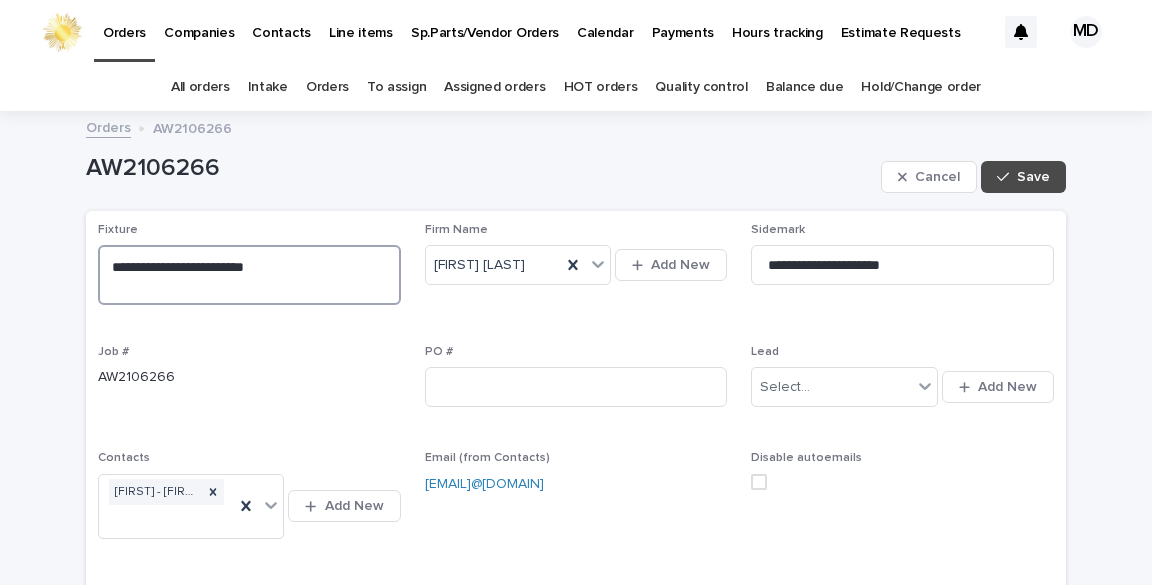 click on "**********" at bounding box center [249, 275] 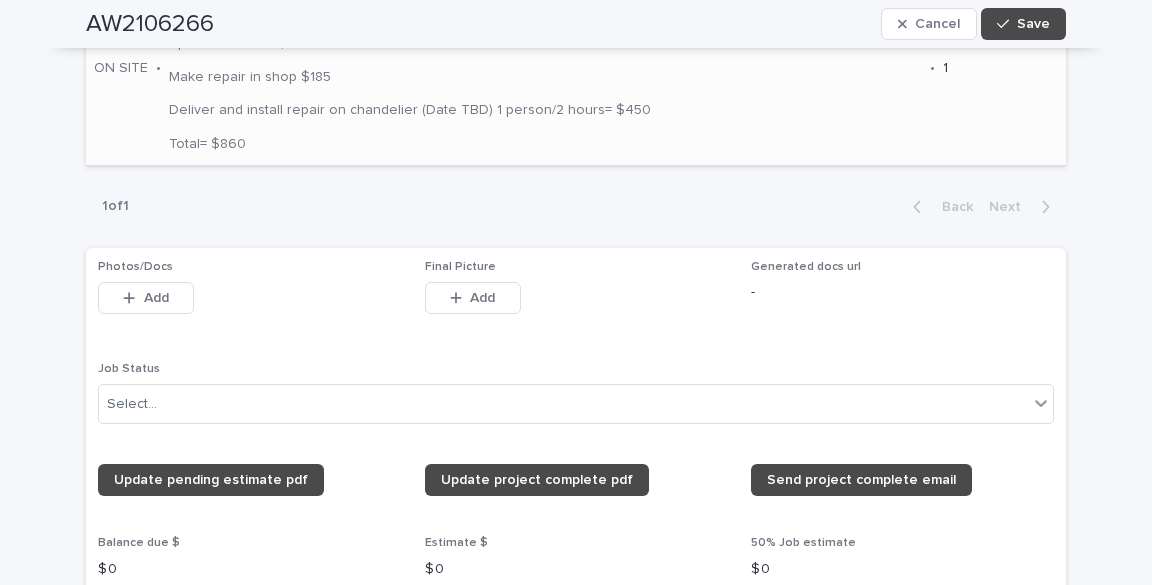 scroll, scrollTop: 1440, scrollLeft: 0, axis: vertical 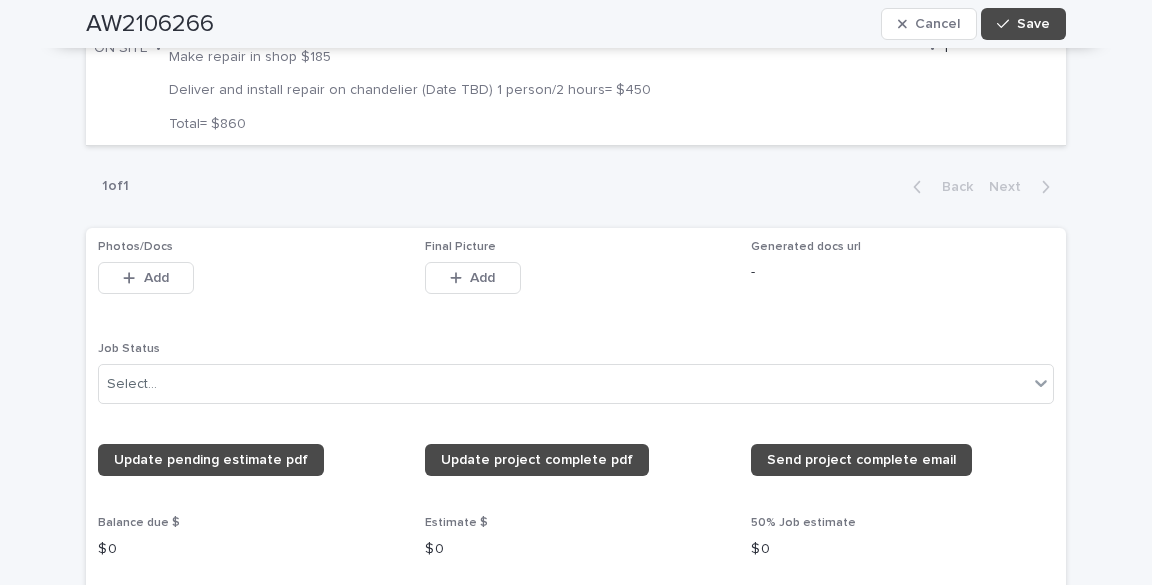 type on "**********" 